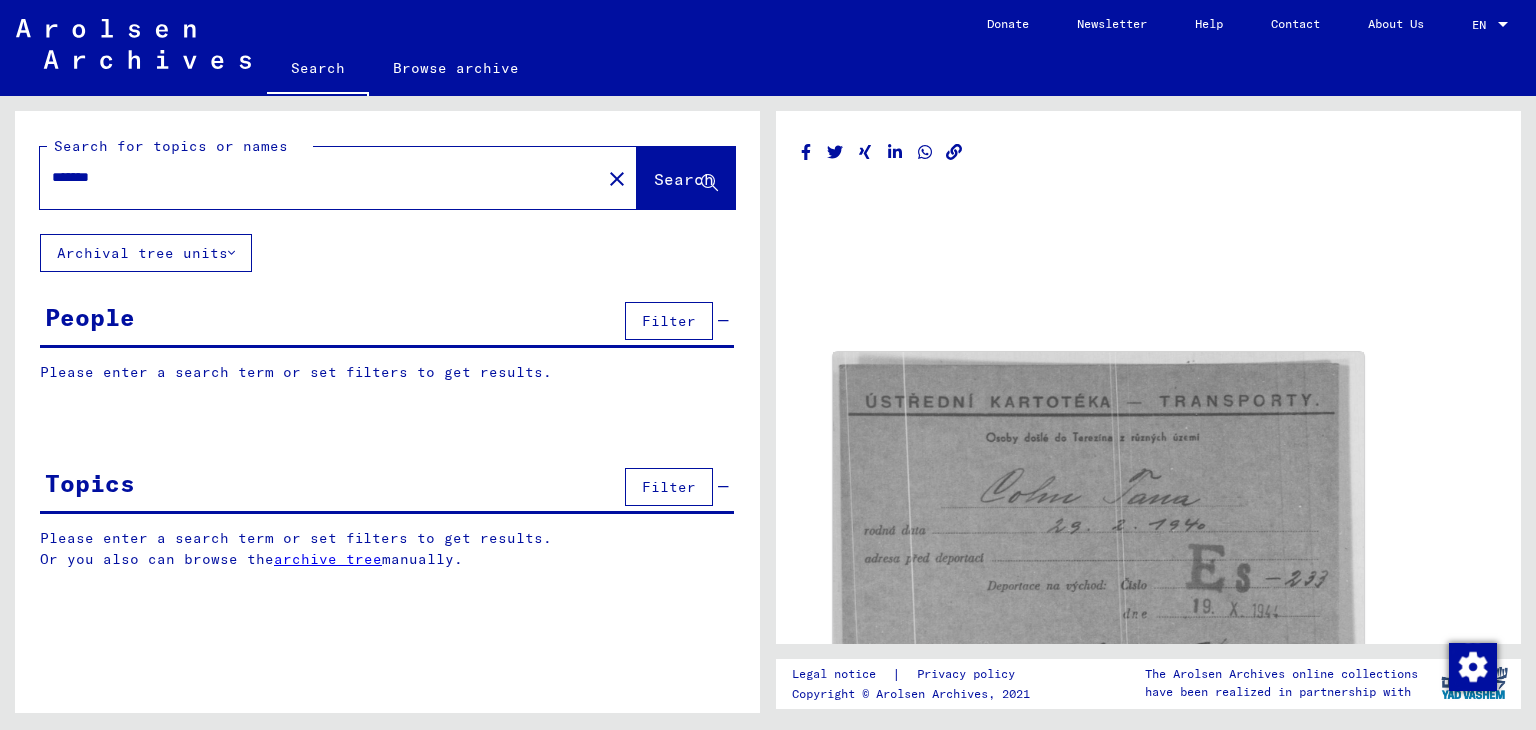 scroll, scrollTop: 0, scrollLeft: 0, axis: both 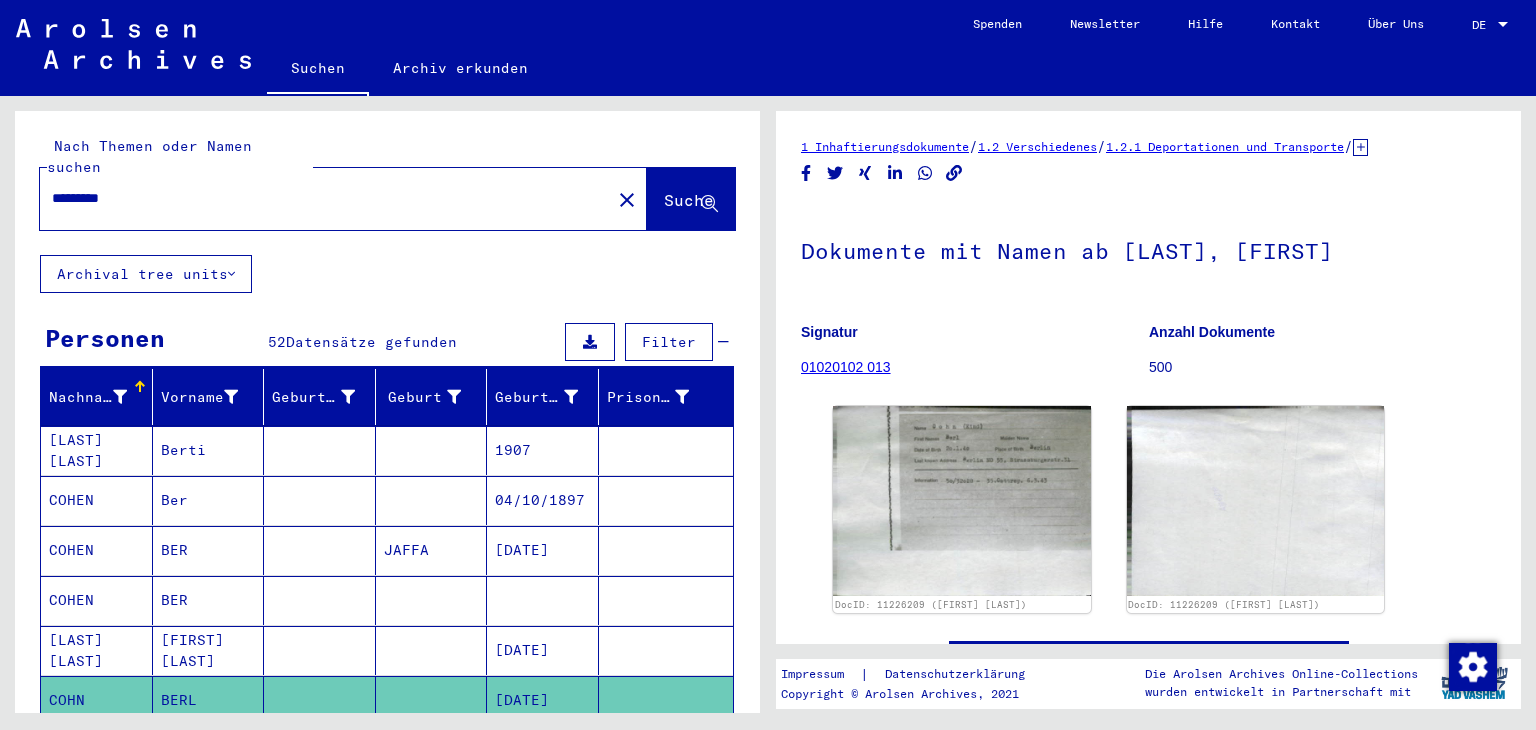 drag, startPoint x: 88, startPoint y: 171, endPoint x: 47, endPoint y: 173, distance: 41.04875 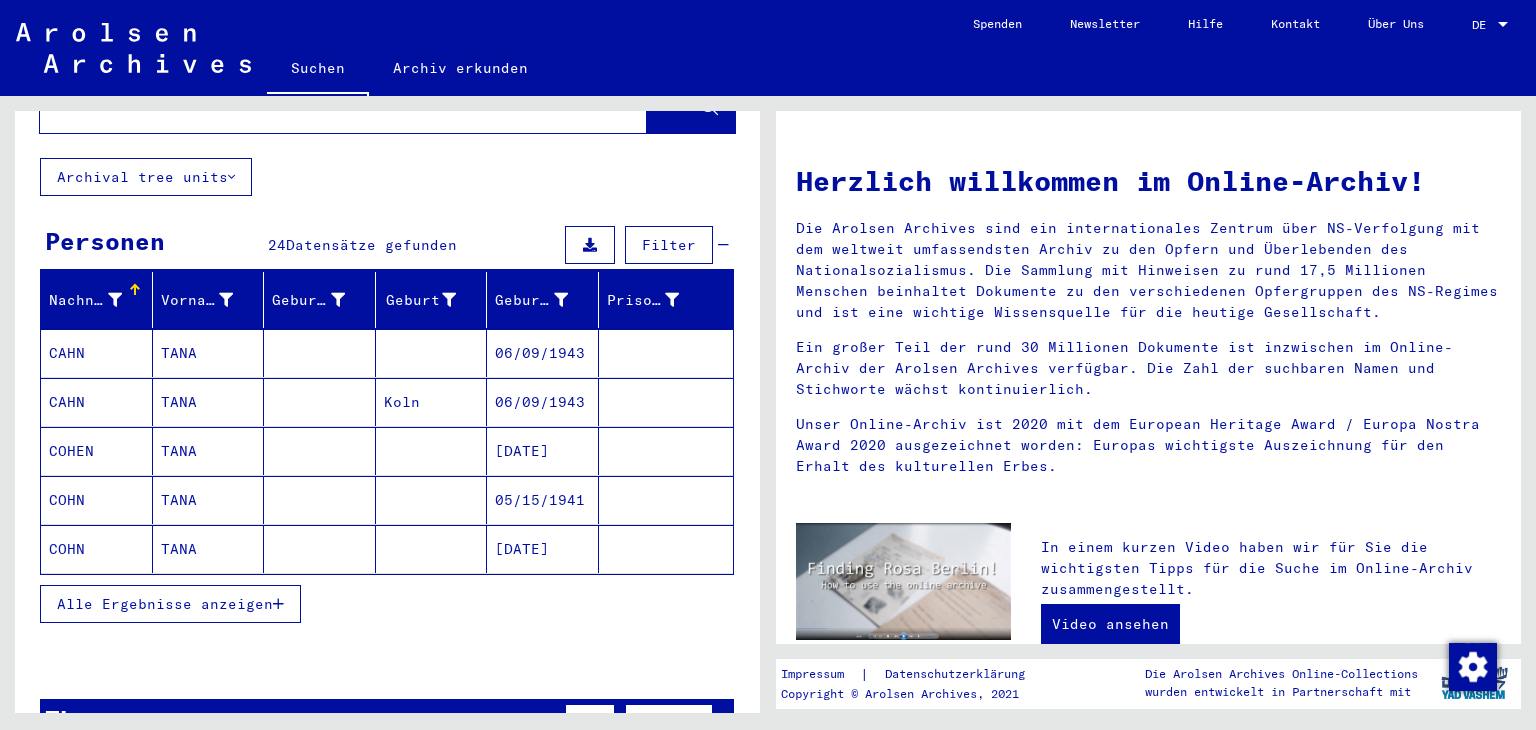 scroll, scrollTop: 100, scrollLeft: 0, axis: vertical 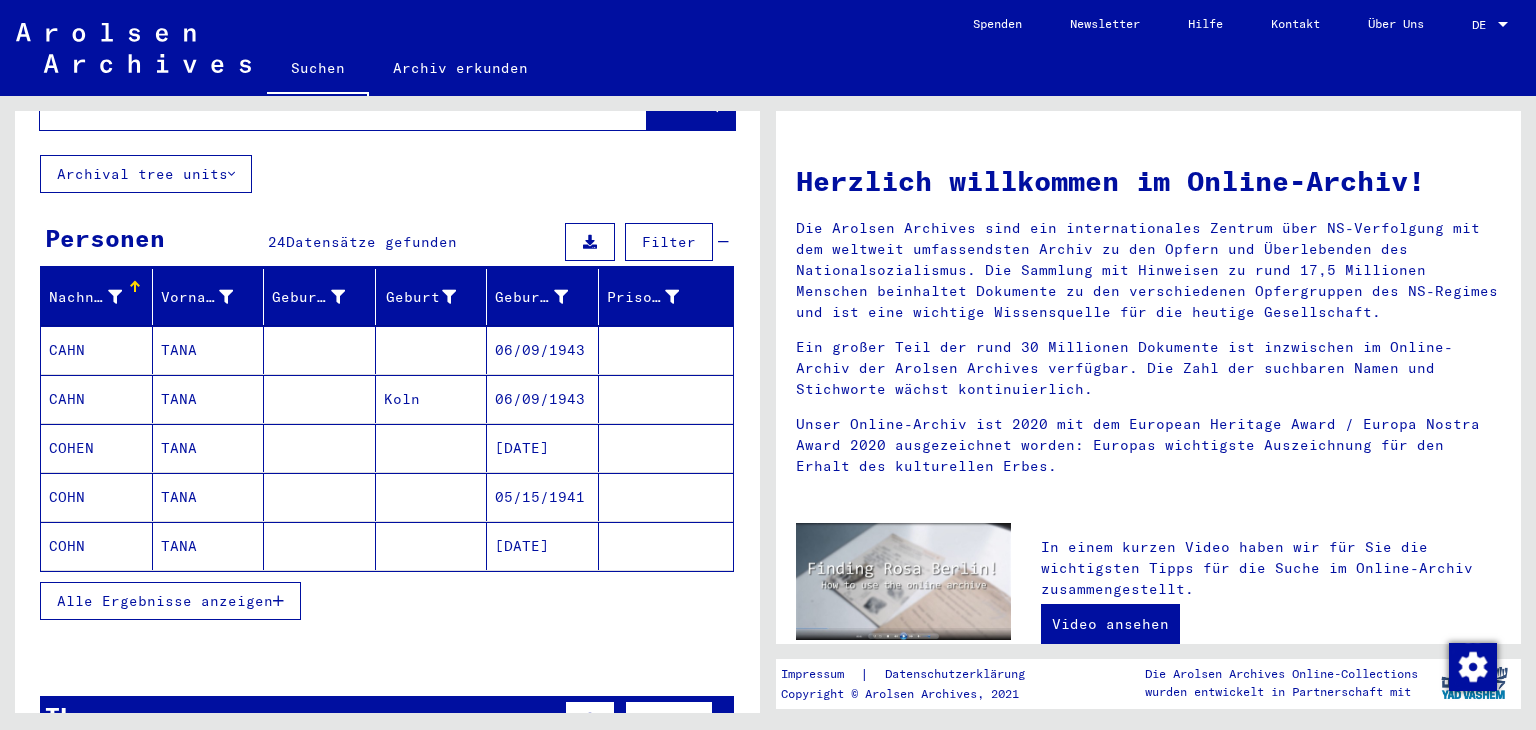 click on "Alle Ergebnisse anzeigen" at bounding box center [165, 601] 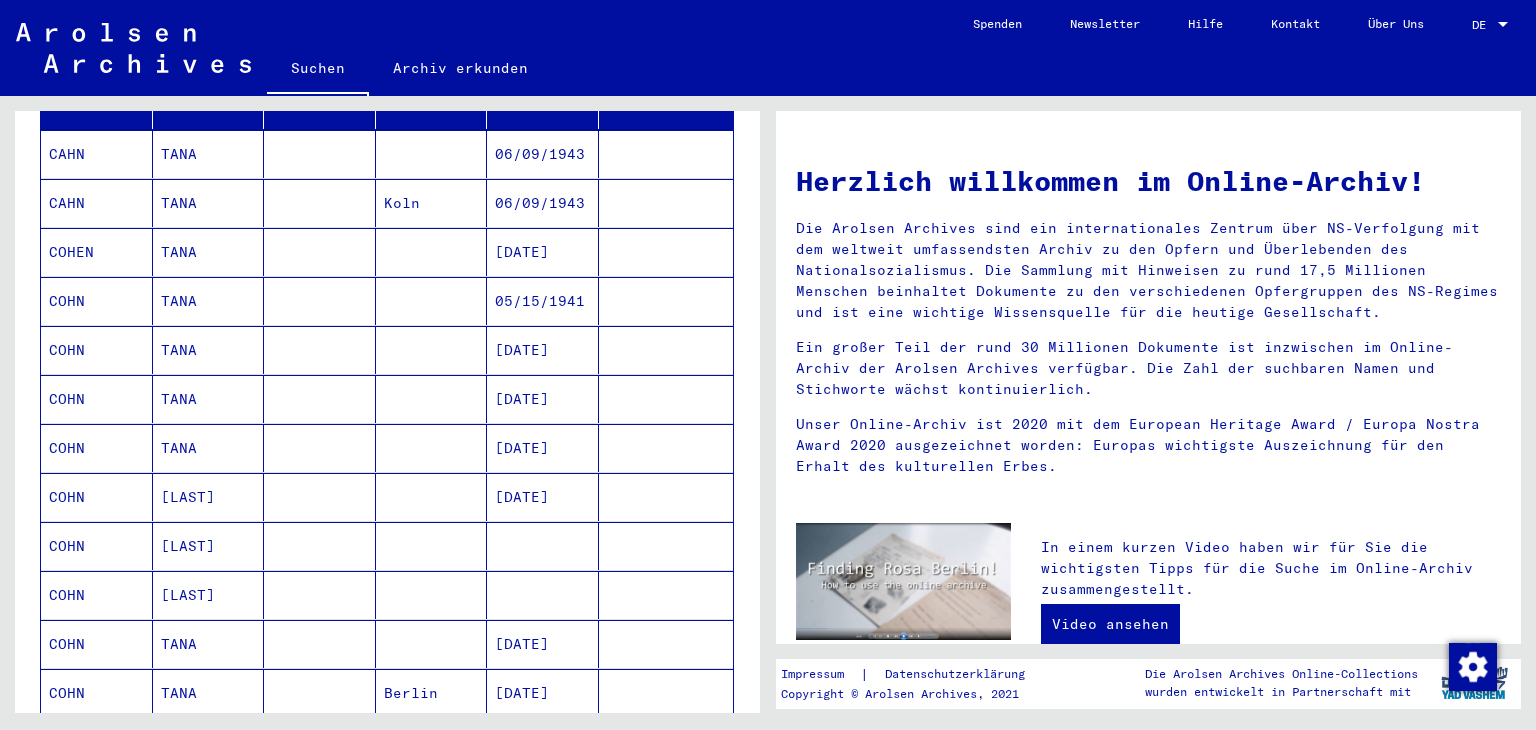 scroll, scrollTop: 300, scrollLeft: 0, axis: vertical 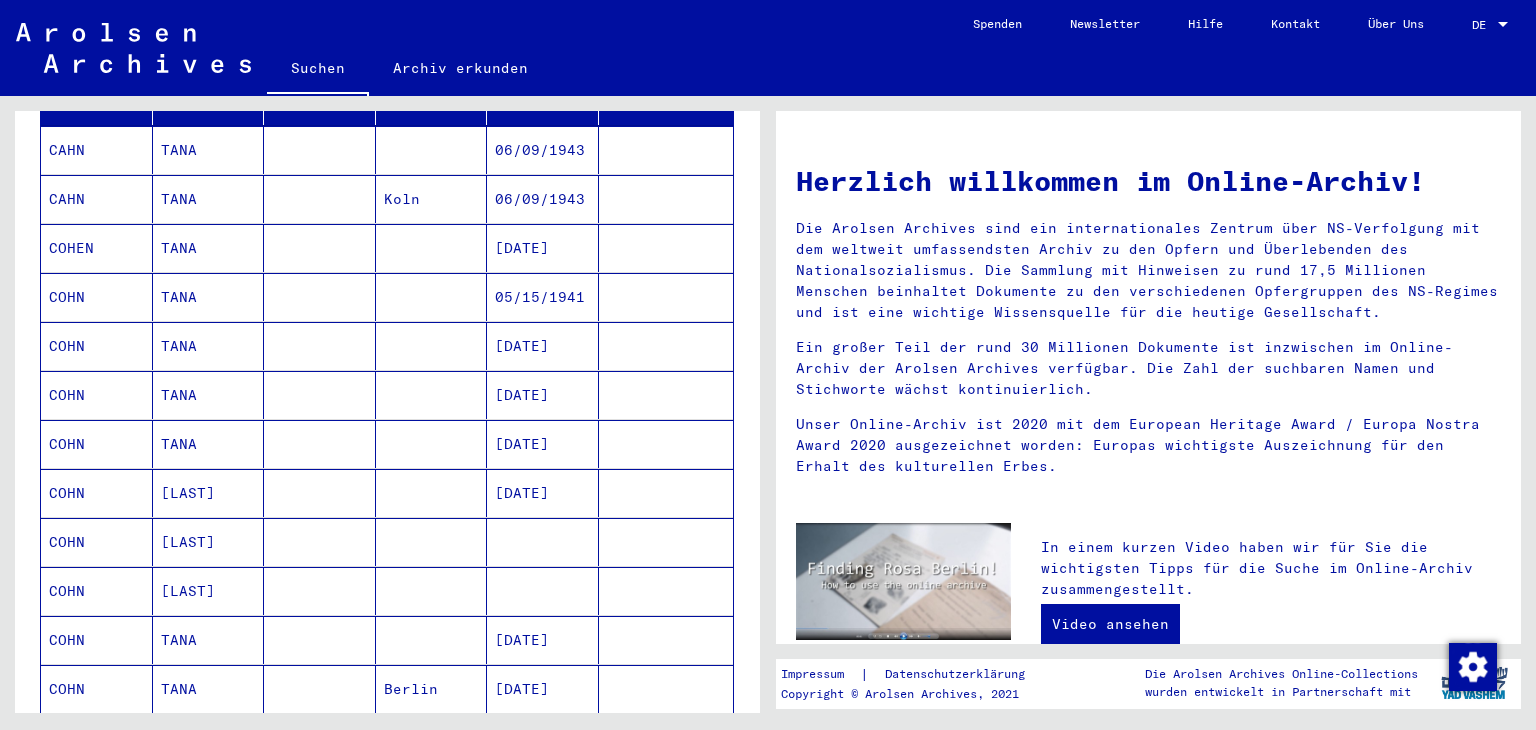 click on "[DATE]" at bounding box center (543, 395) 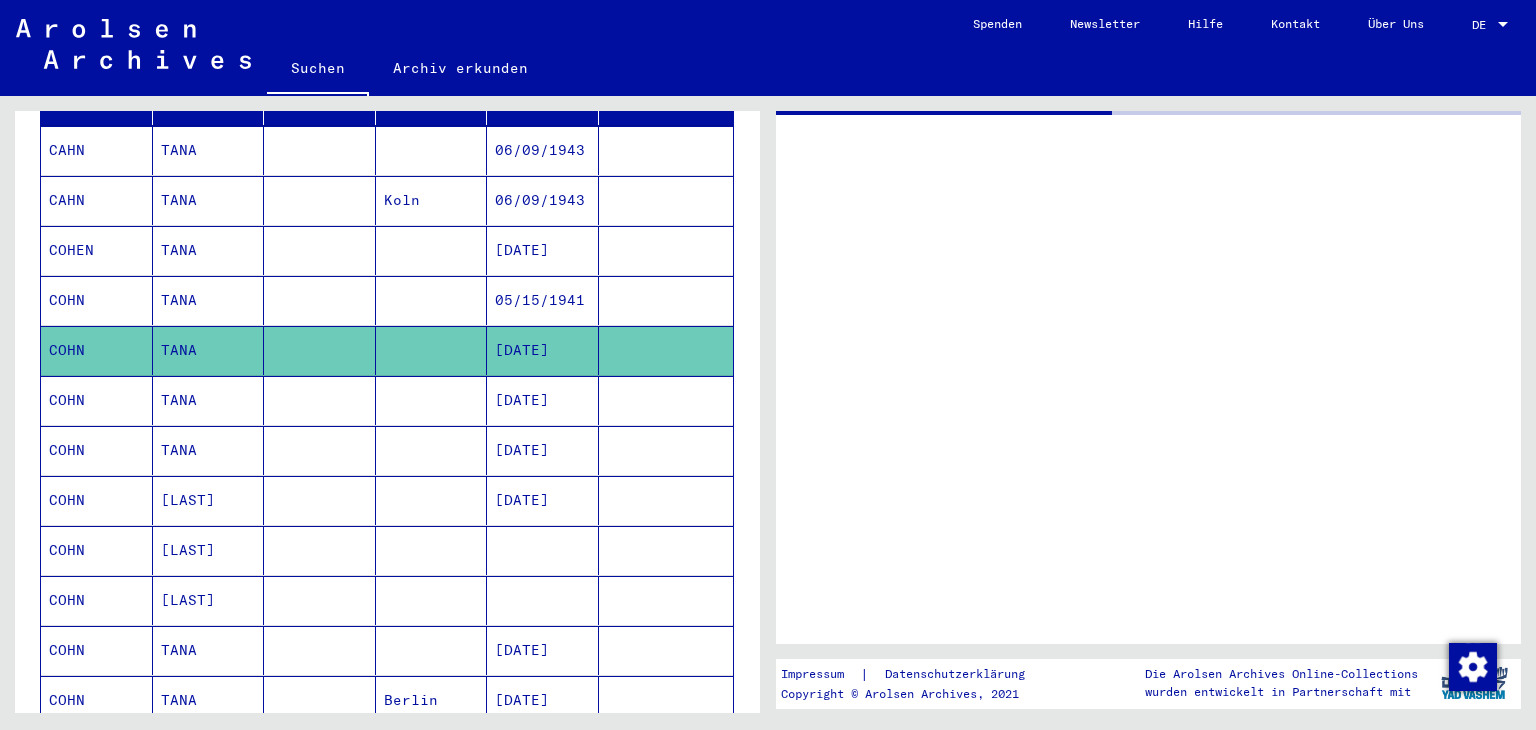 scroll, scrollTop: 300, scrollLeft: 0, axis: vertical 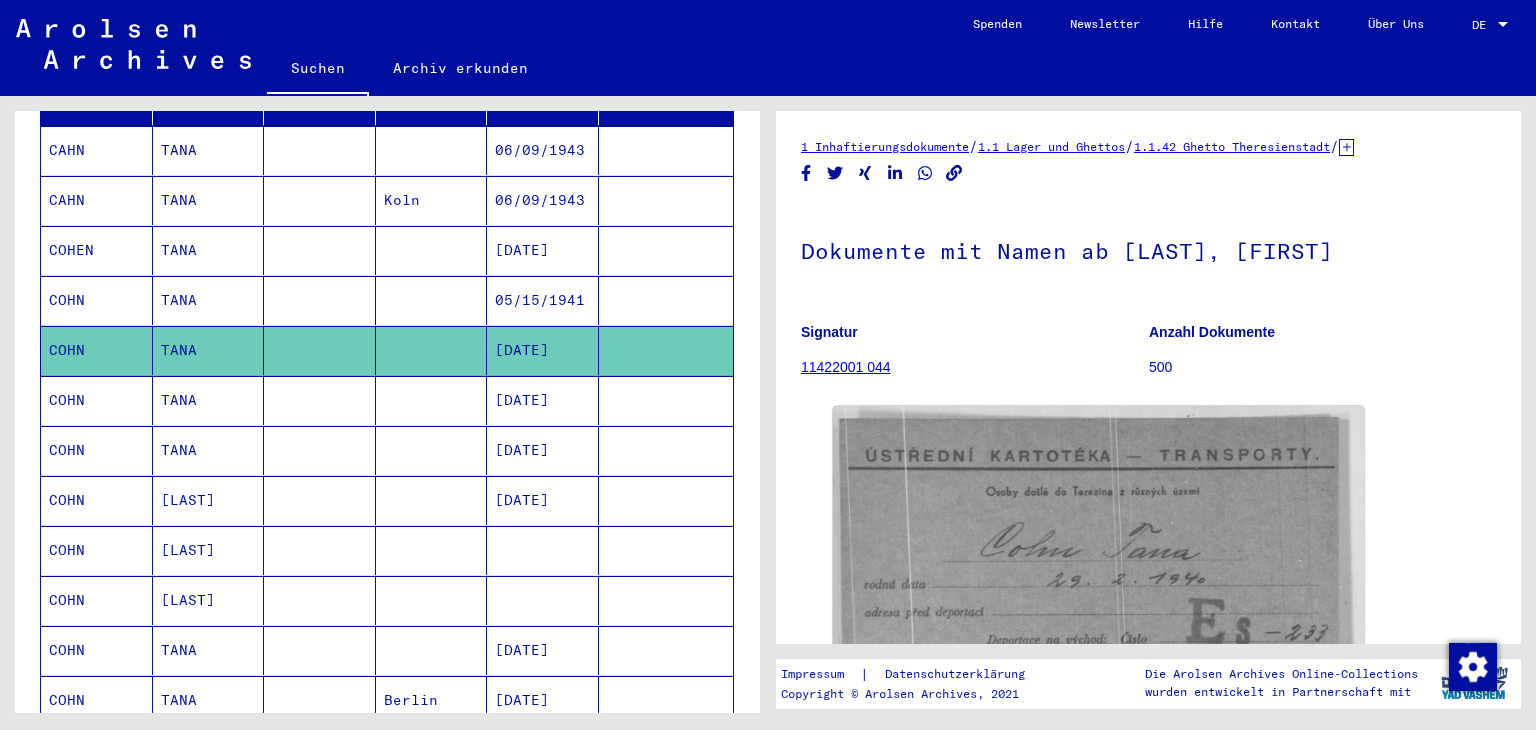 click on "[DATE]" at bounding box center (543, 450) 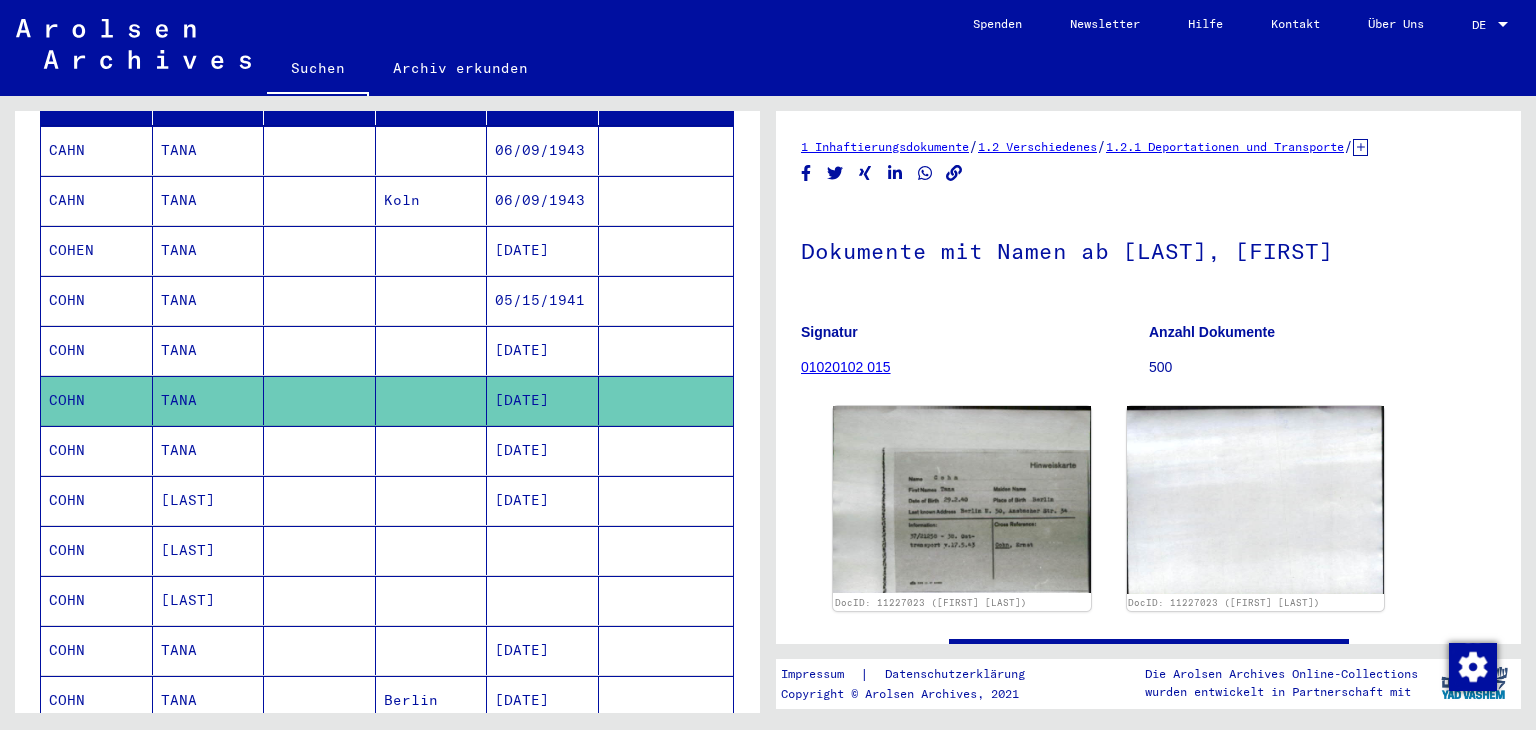 scroll, scrollTop: 0, scrollLeft: 0, axis: both 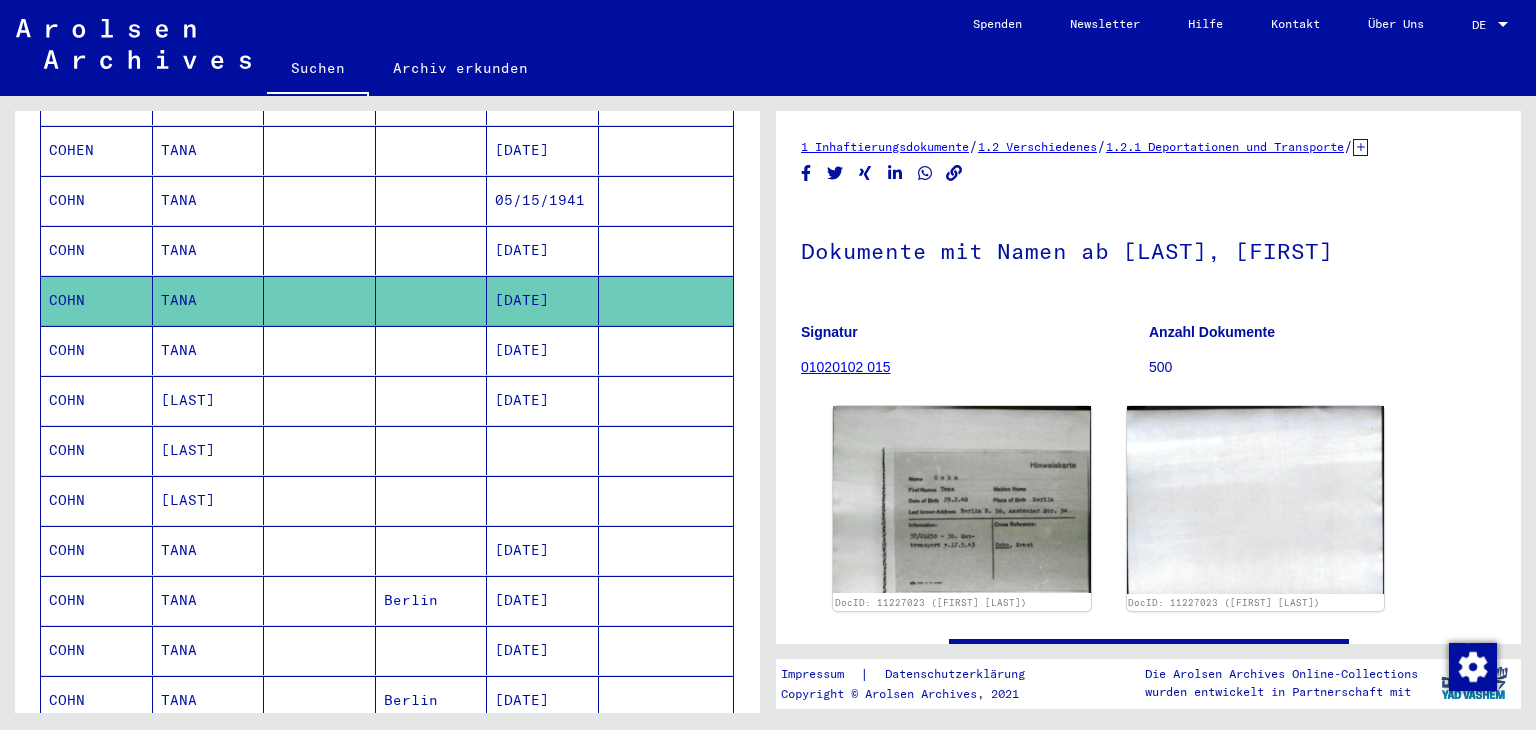 click on "[DATE]" at bounding box center (543, 600) 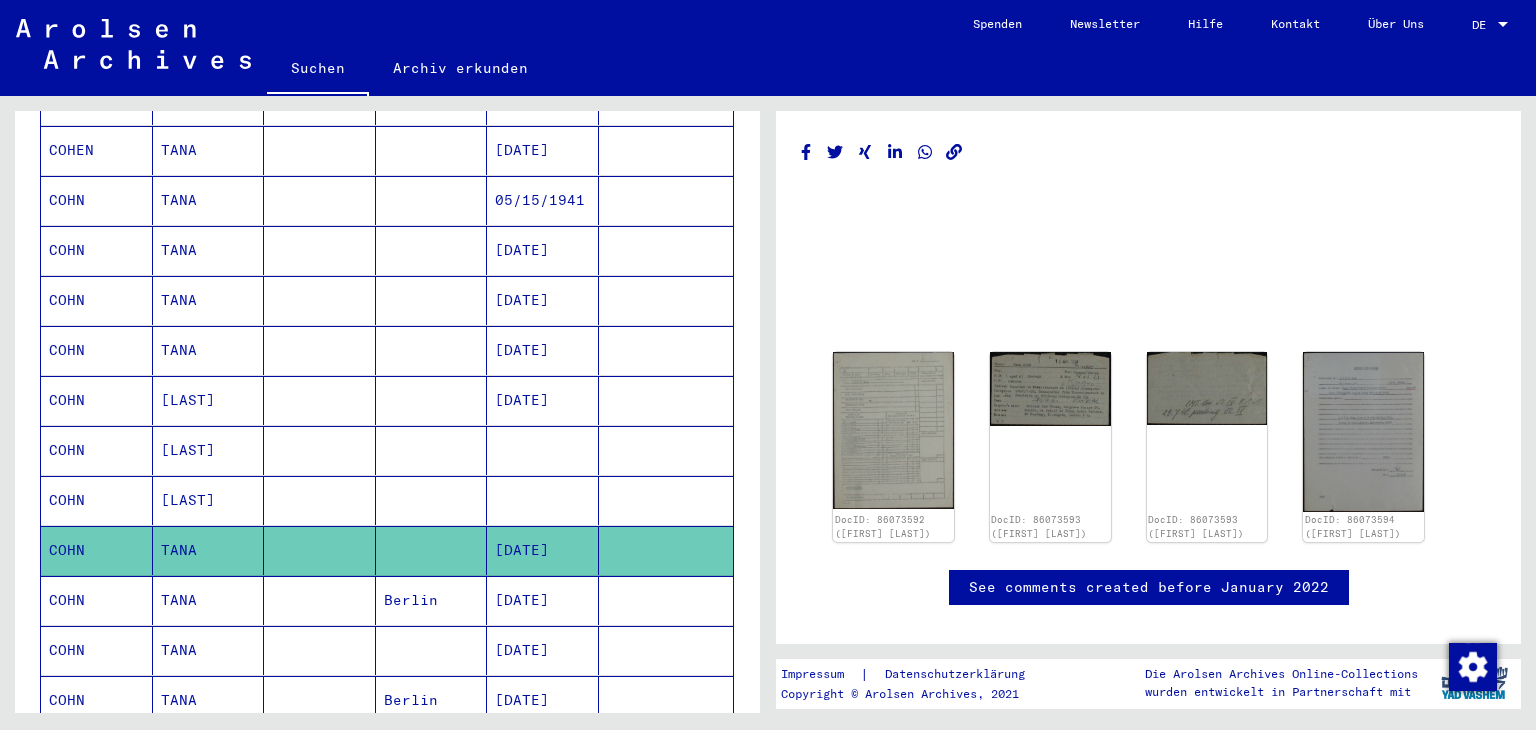 click at bounding box center (543, 550) 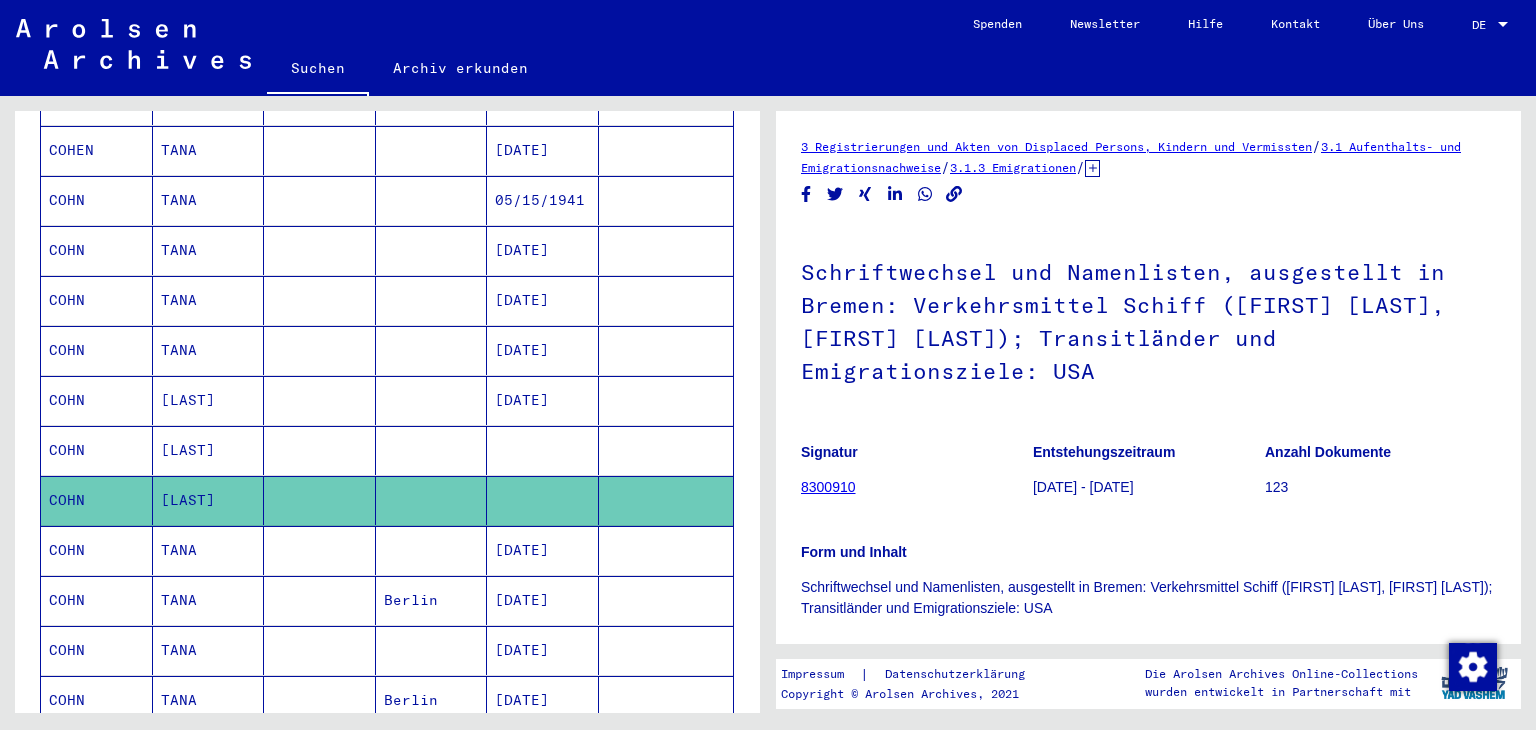 scroll, scrollTop: 0, scrollLeft: 0, axis: both 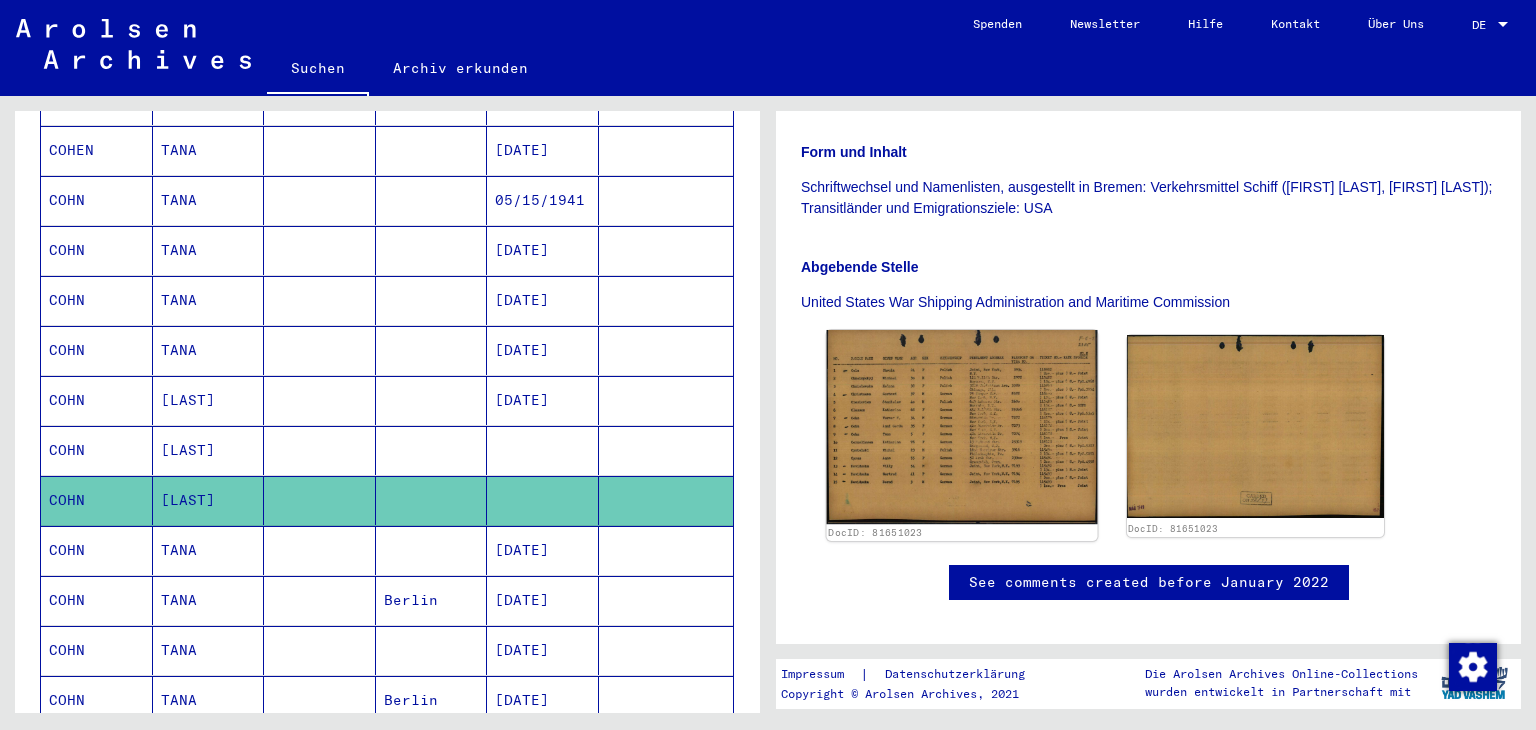 click 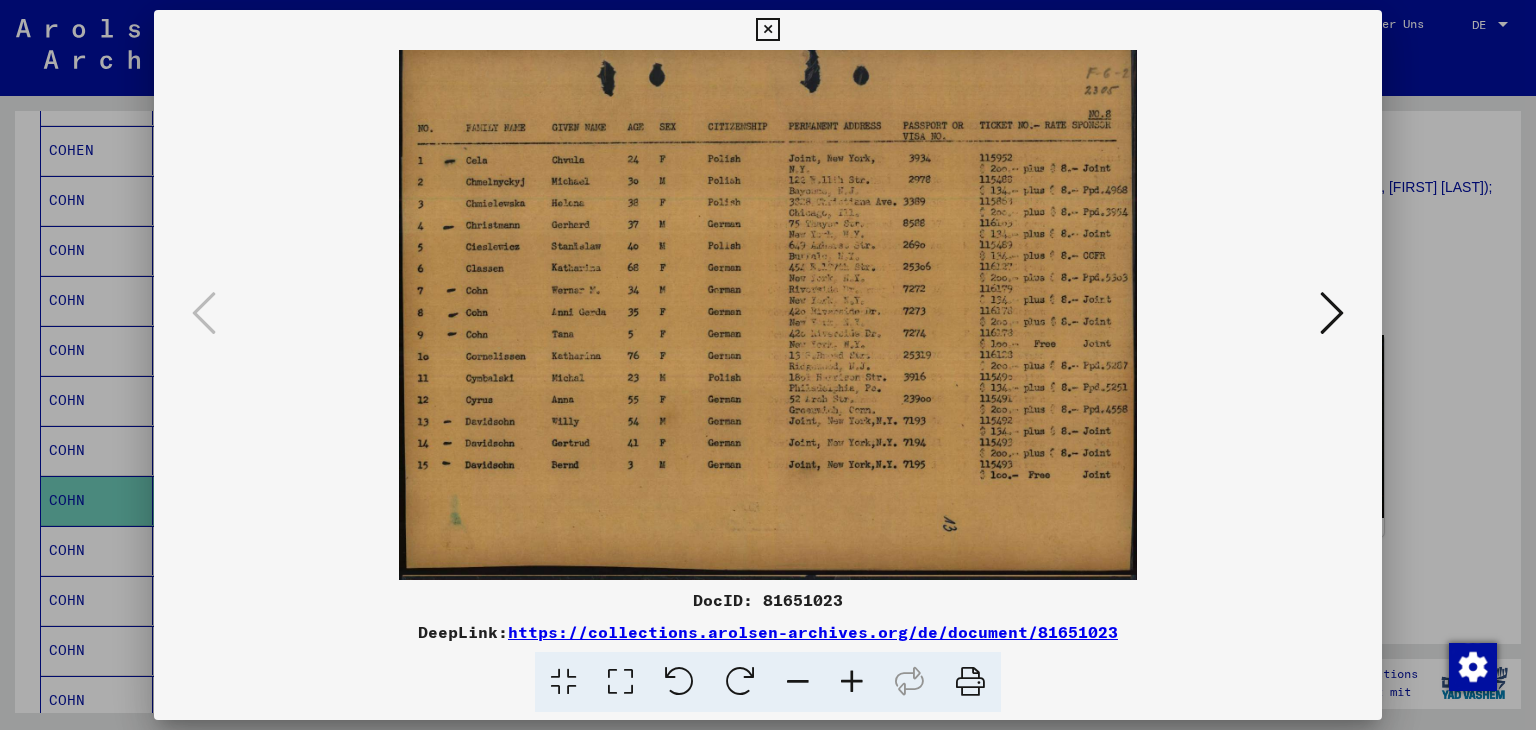 click at bounding box center [767, 30] 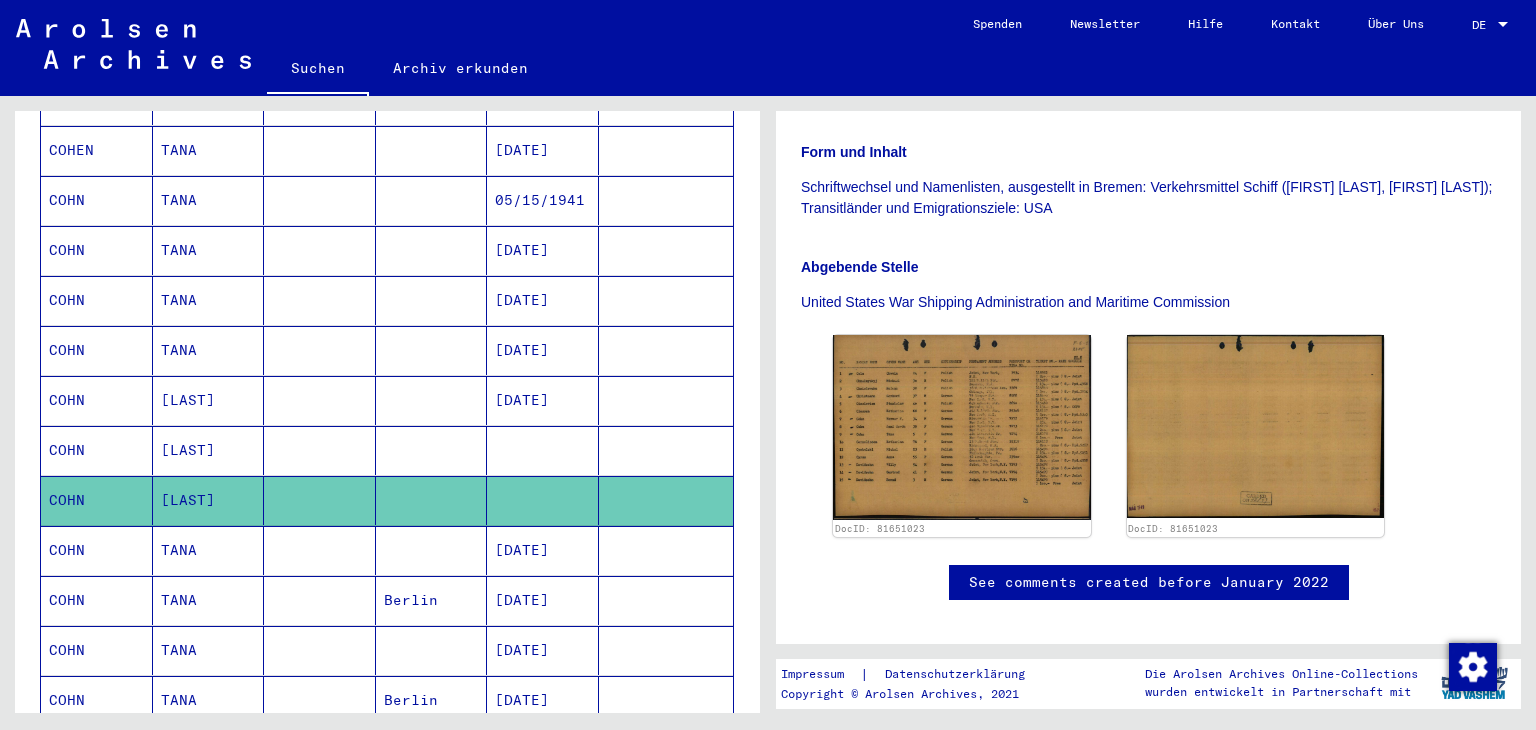 click at bounding box center [543, 500] 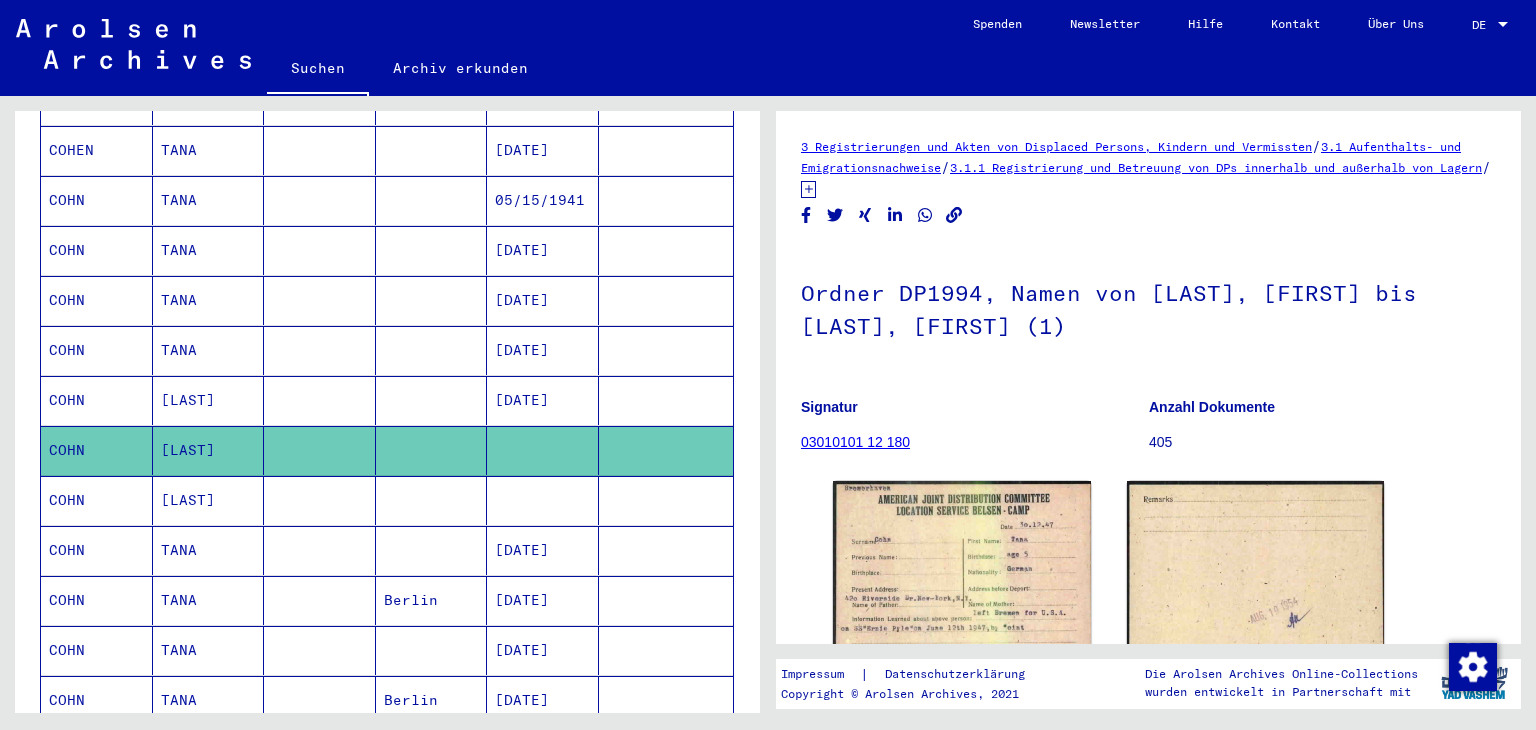 scroll, scrollTop: 0, scrollLeft: 0, axis: both 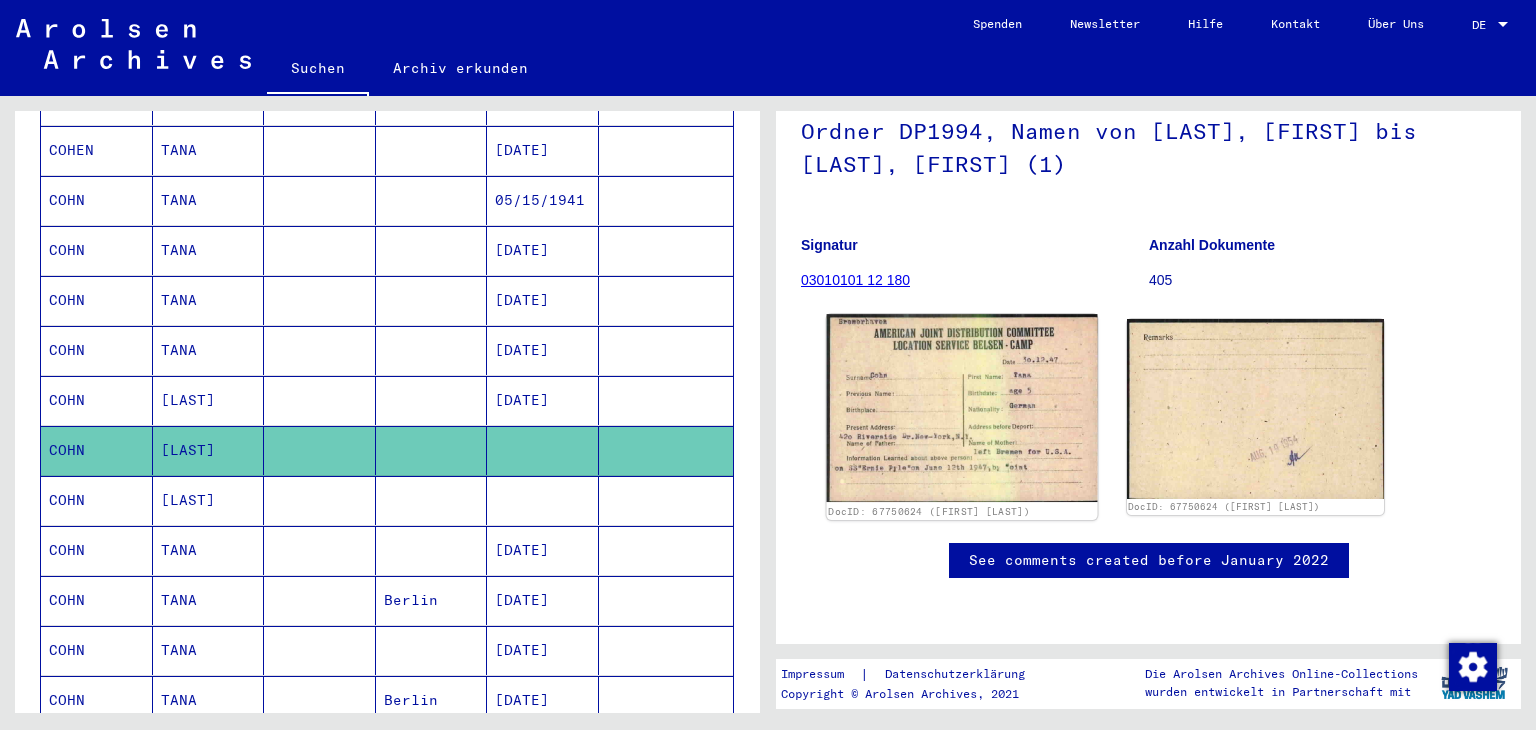 click 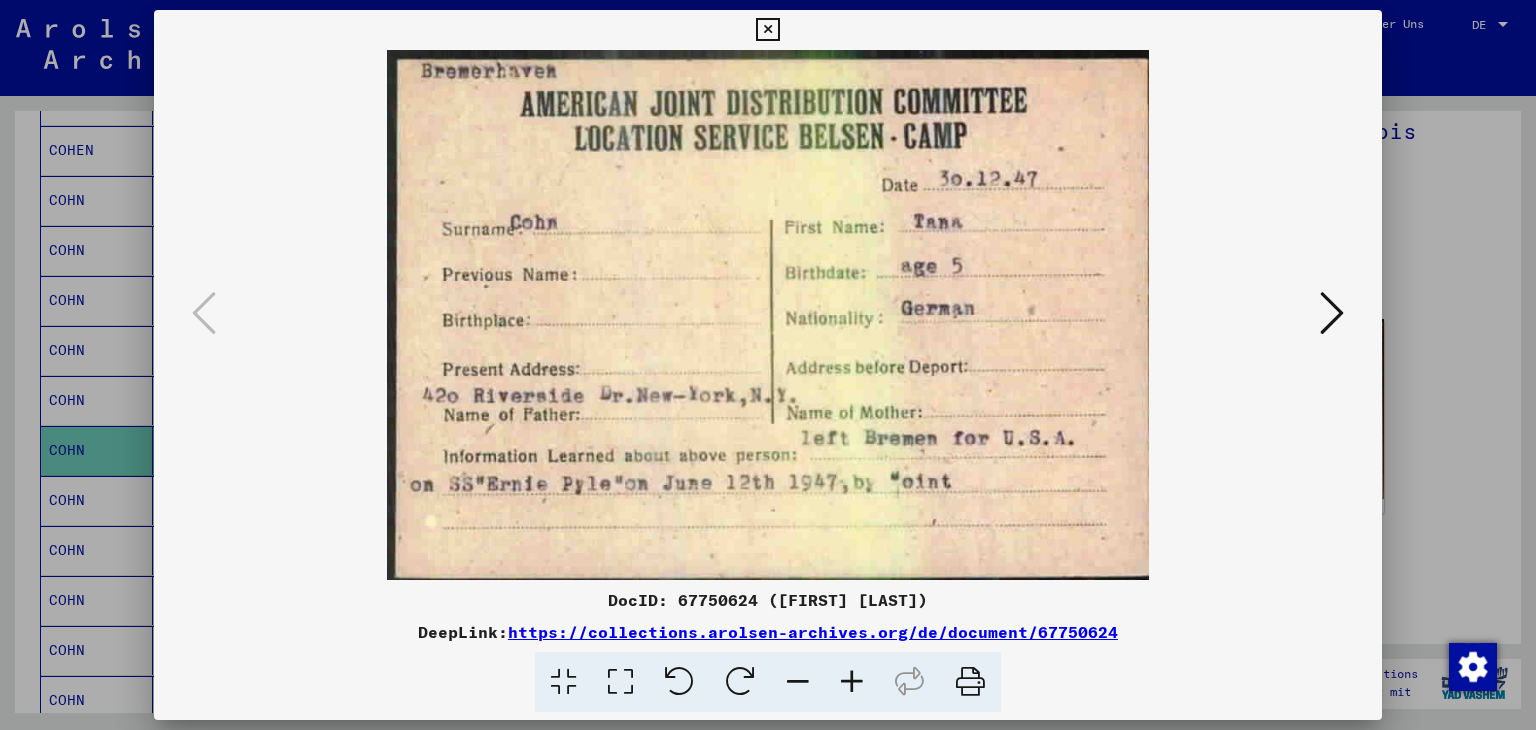 click at bounding box center (767, 30) 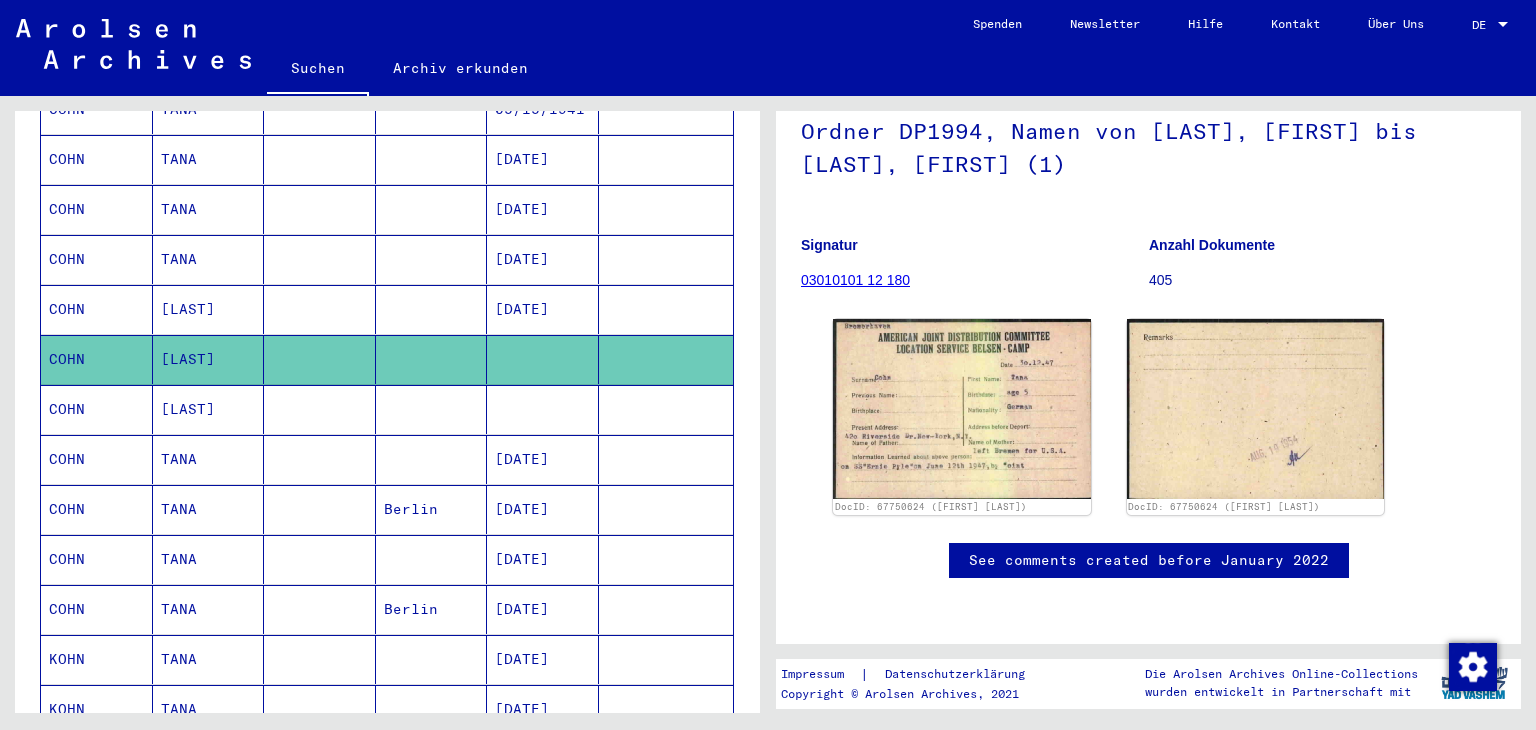 scroll, scrollTop: 500, scrollLeft: 0, axis: vertical 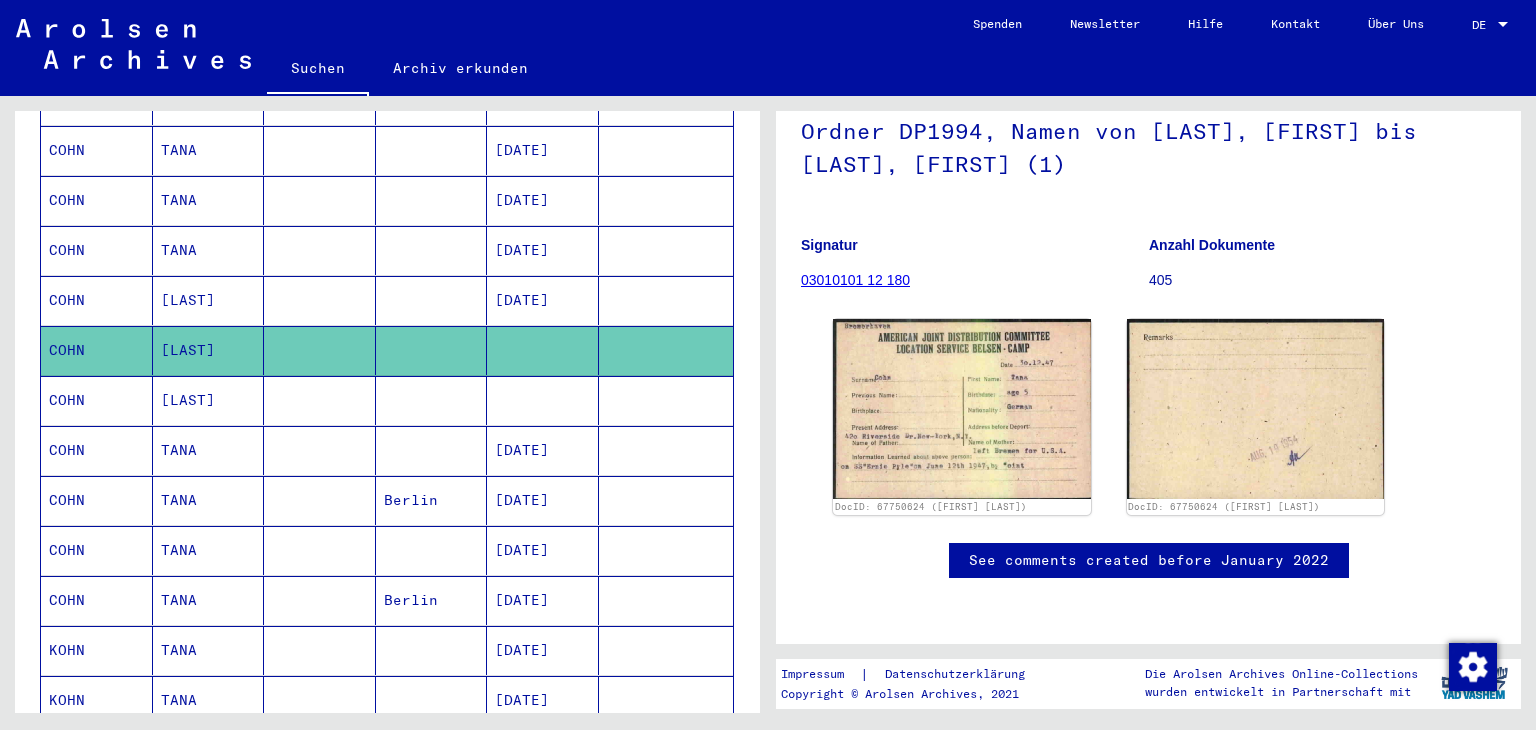 click on "[DATE]" at bounding box center [543, 500] 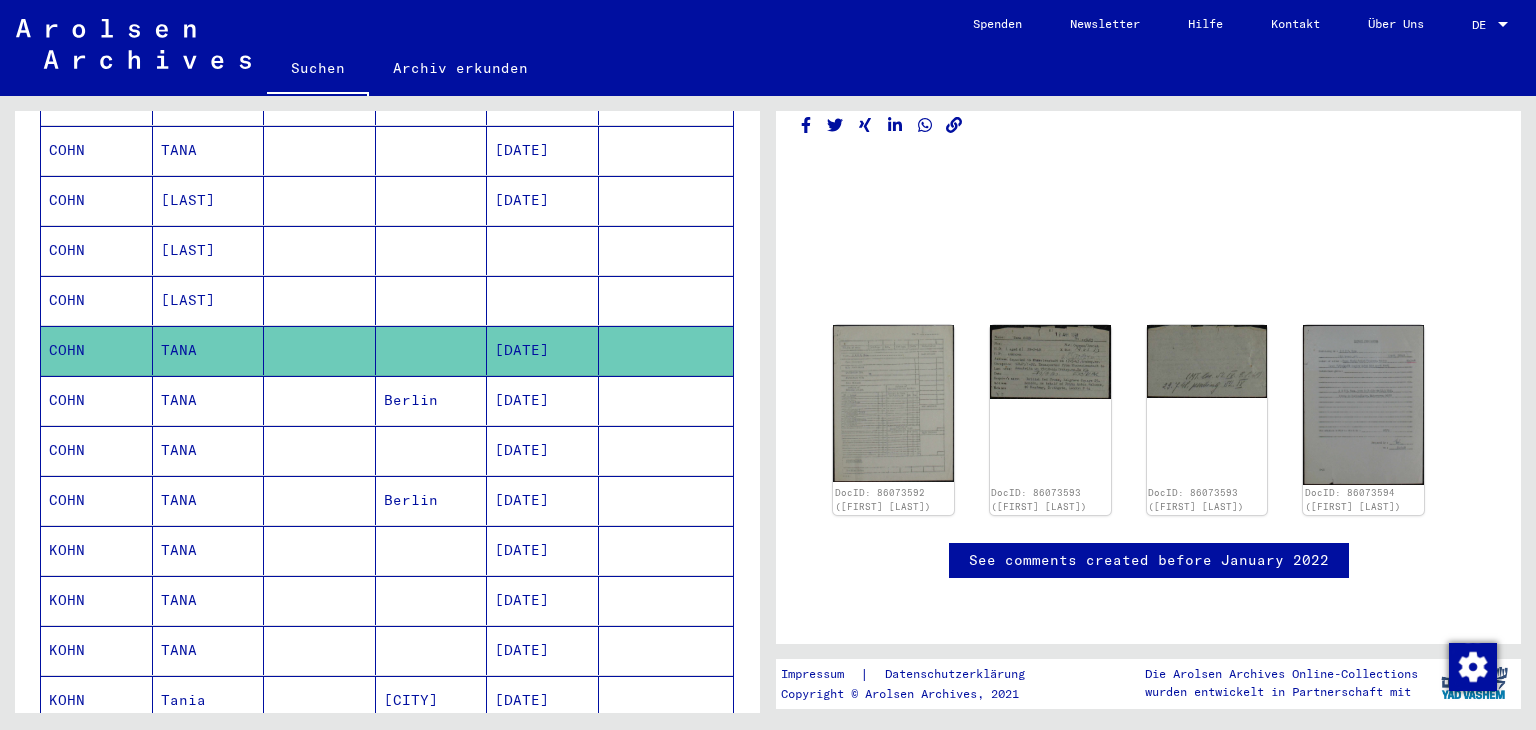 scroll, scrollTop: 600, scrollLeft: 0, axis: vertical 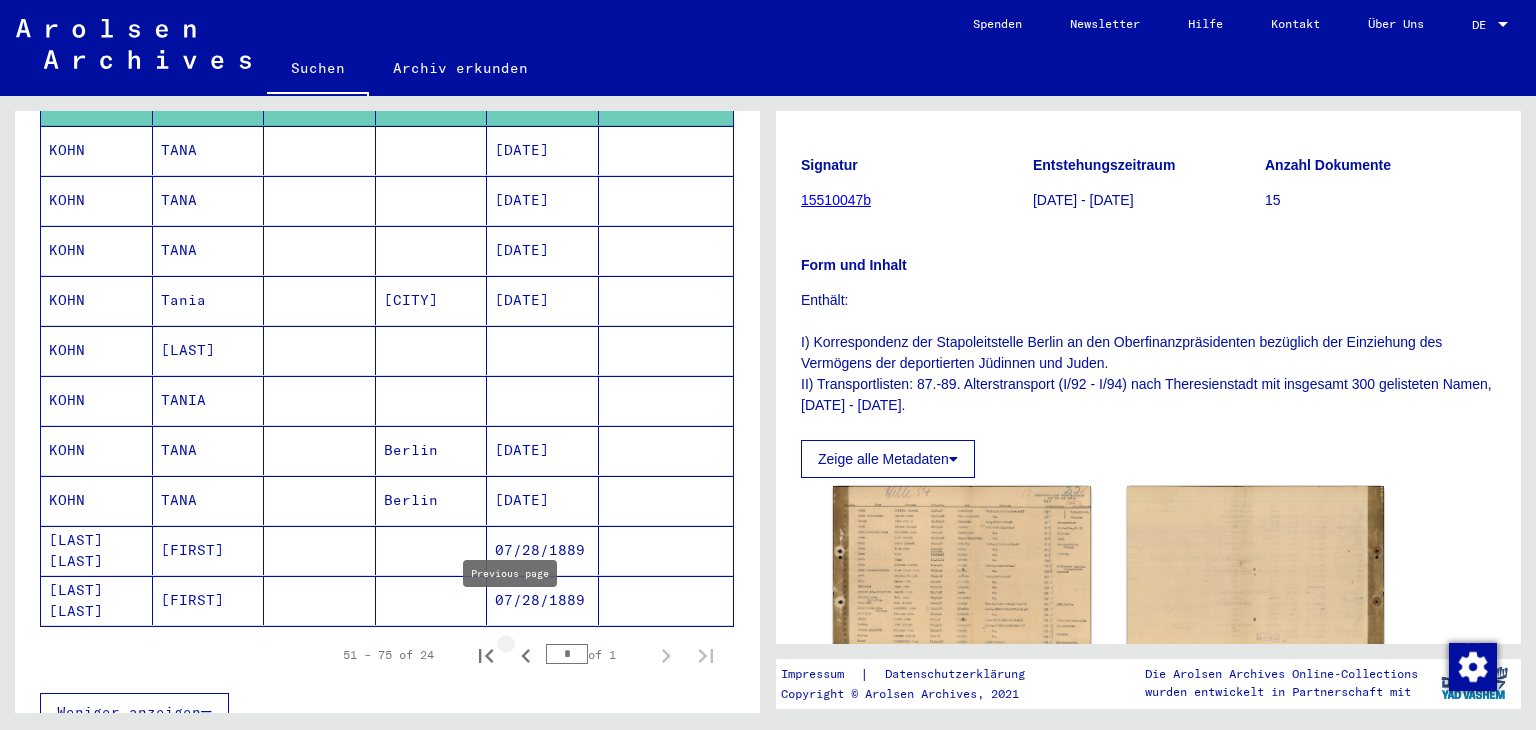 click 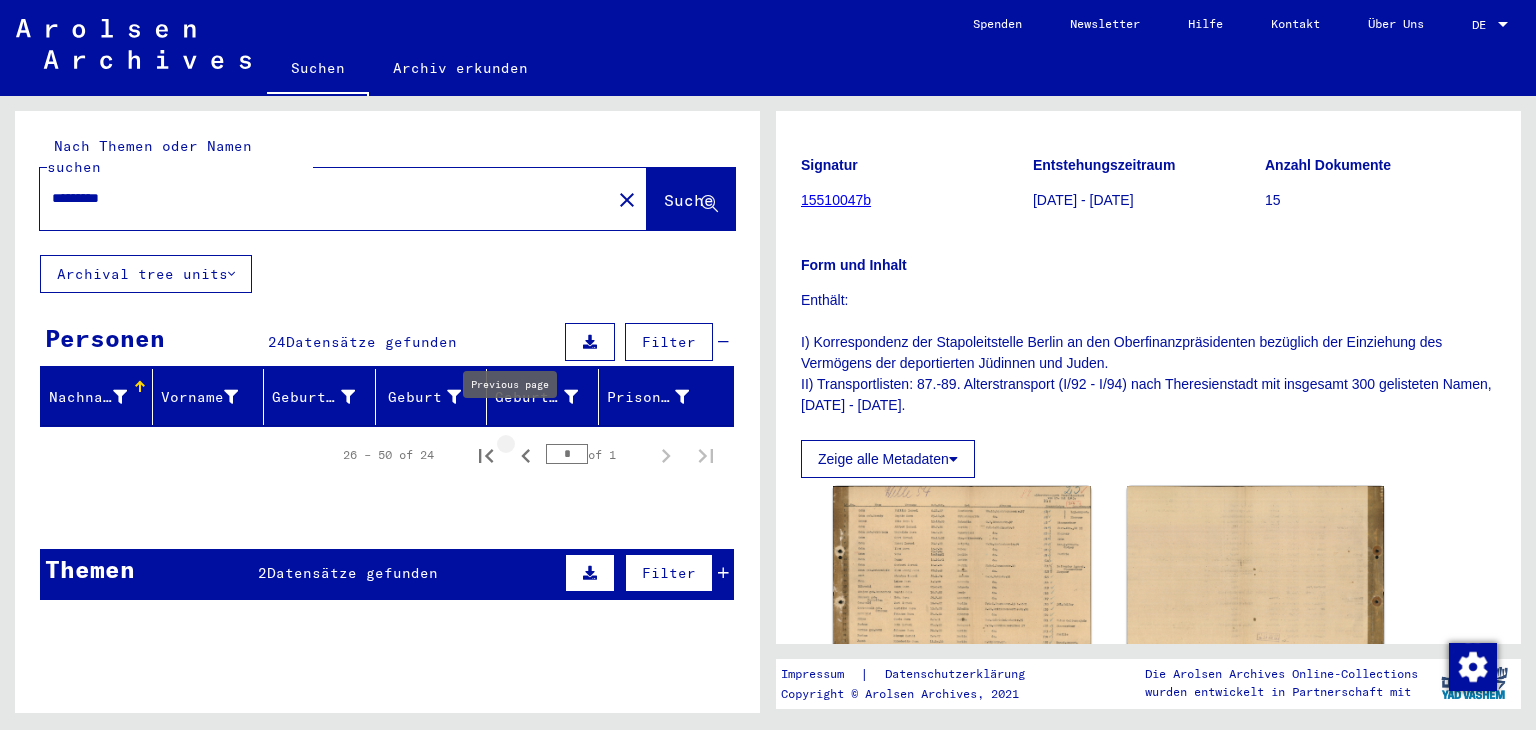 click 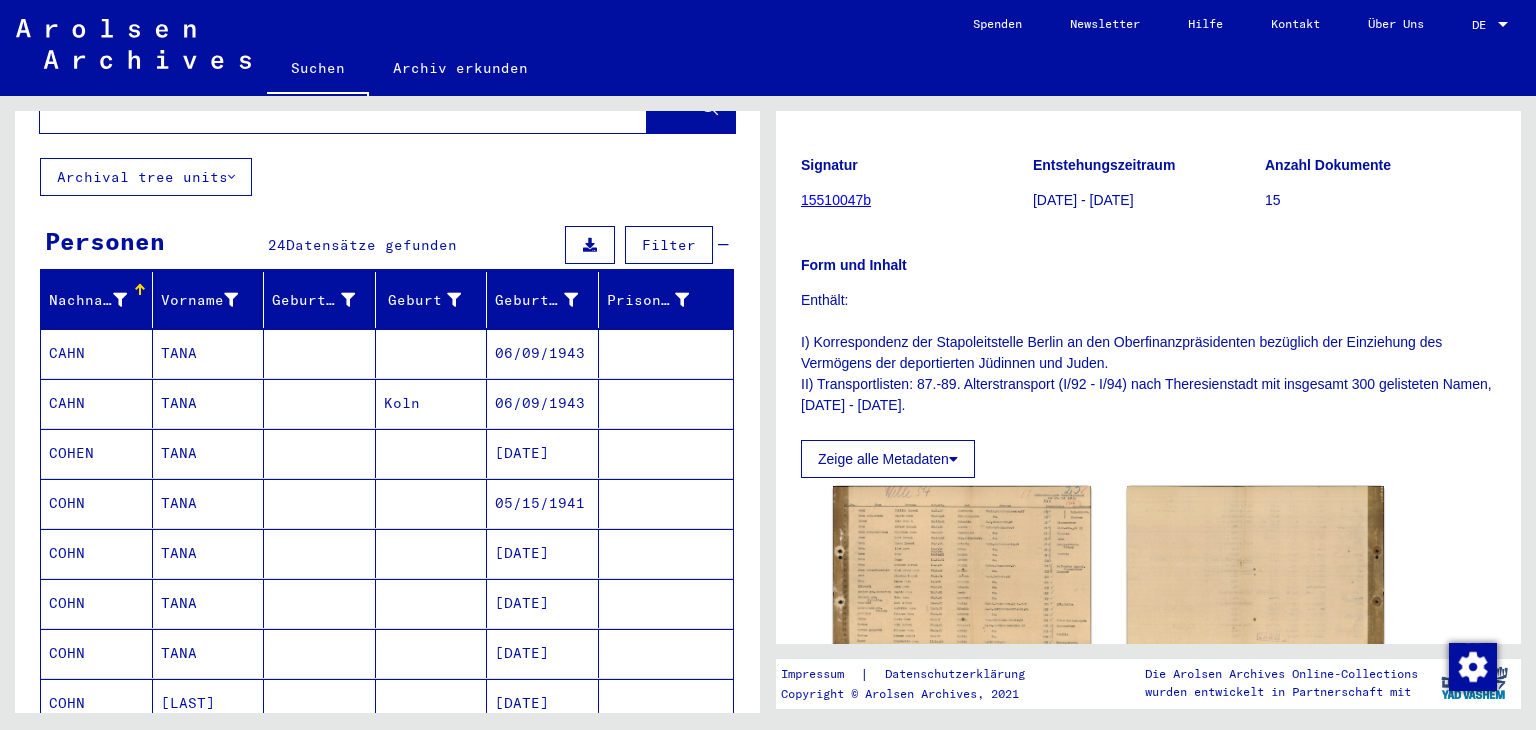 scroll, scrollTop: 100, scrollLeft: 0, axis: vertical 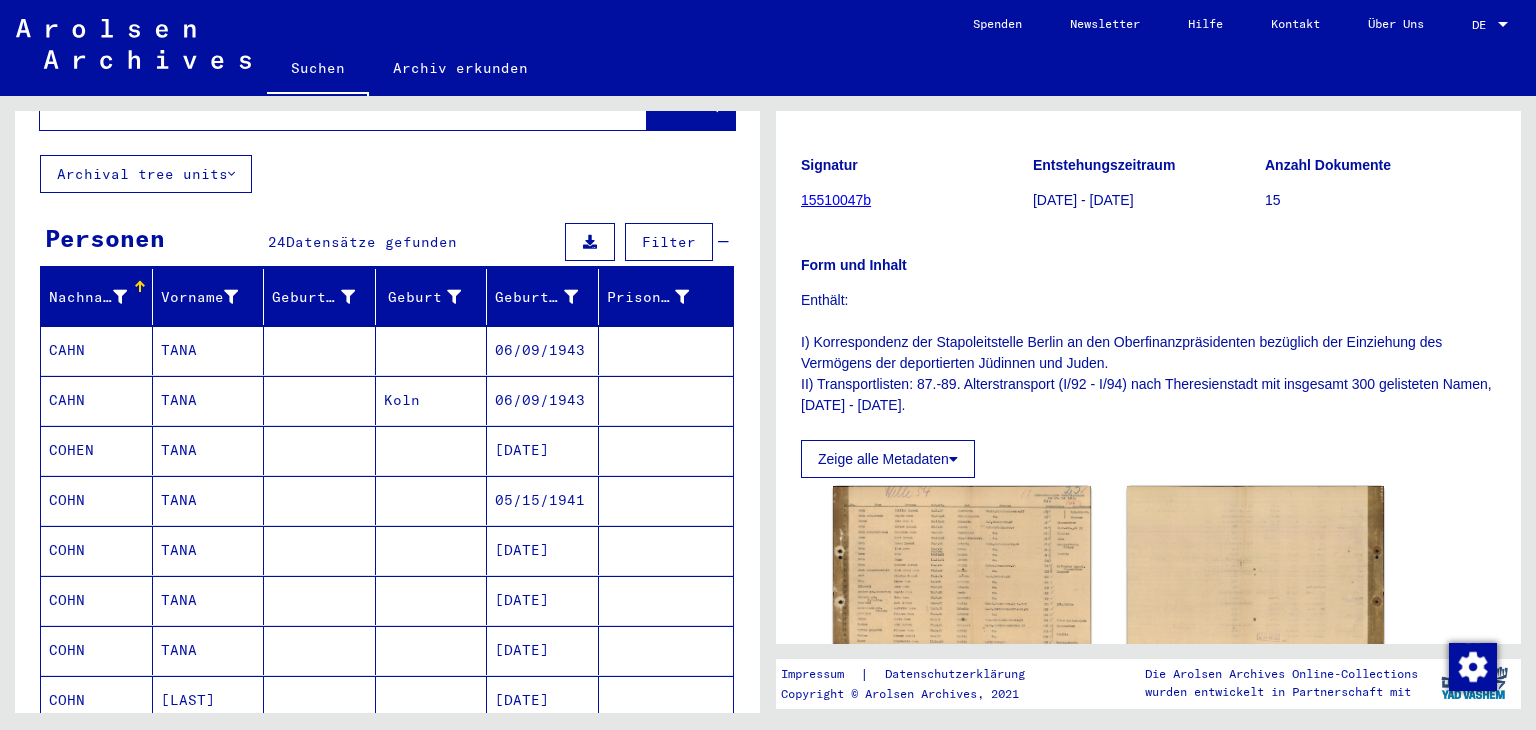 click on "[DATE]" at bounding box center [543, 600] 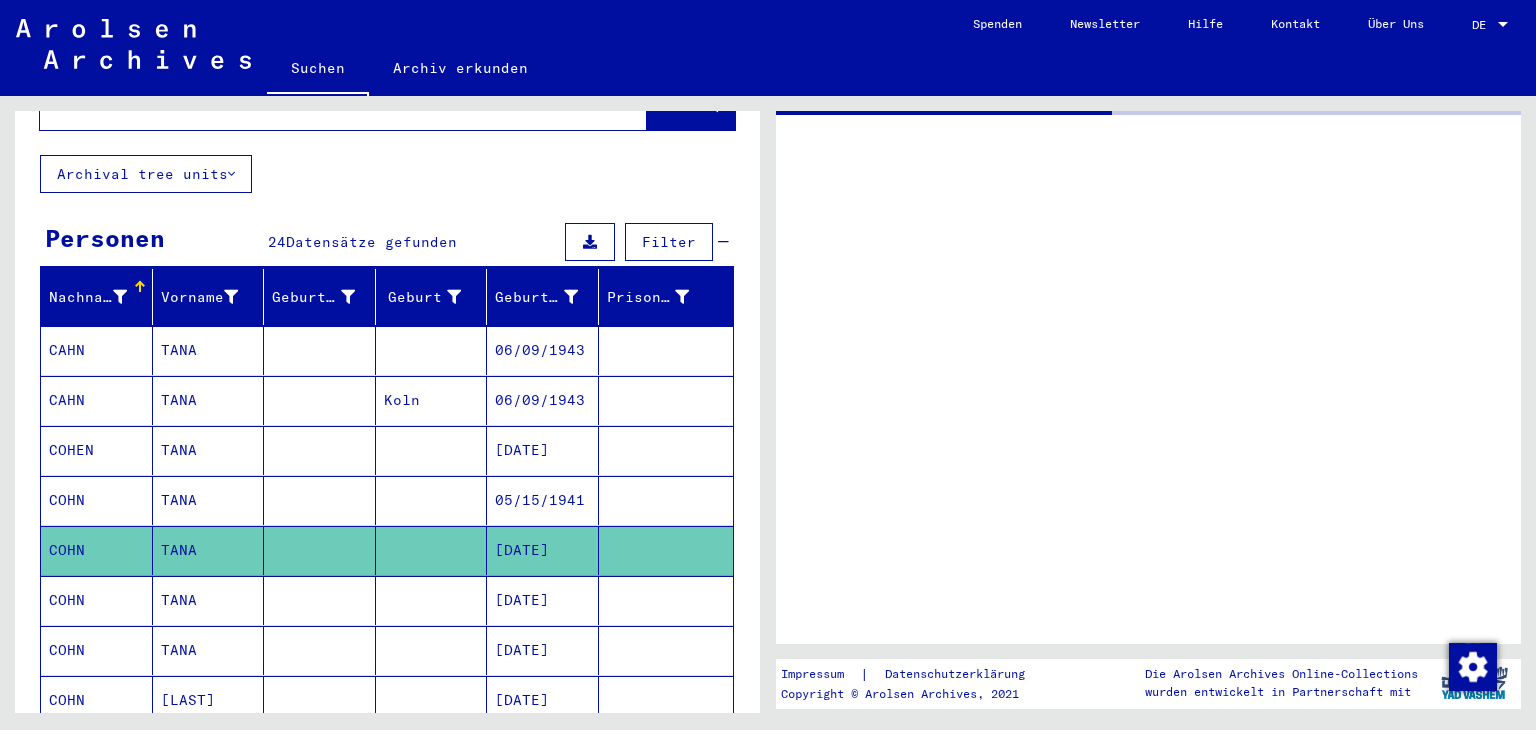 scroll, scrollTop: 0, scrollLeft: 0, axis: both 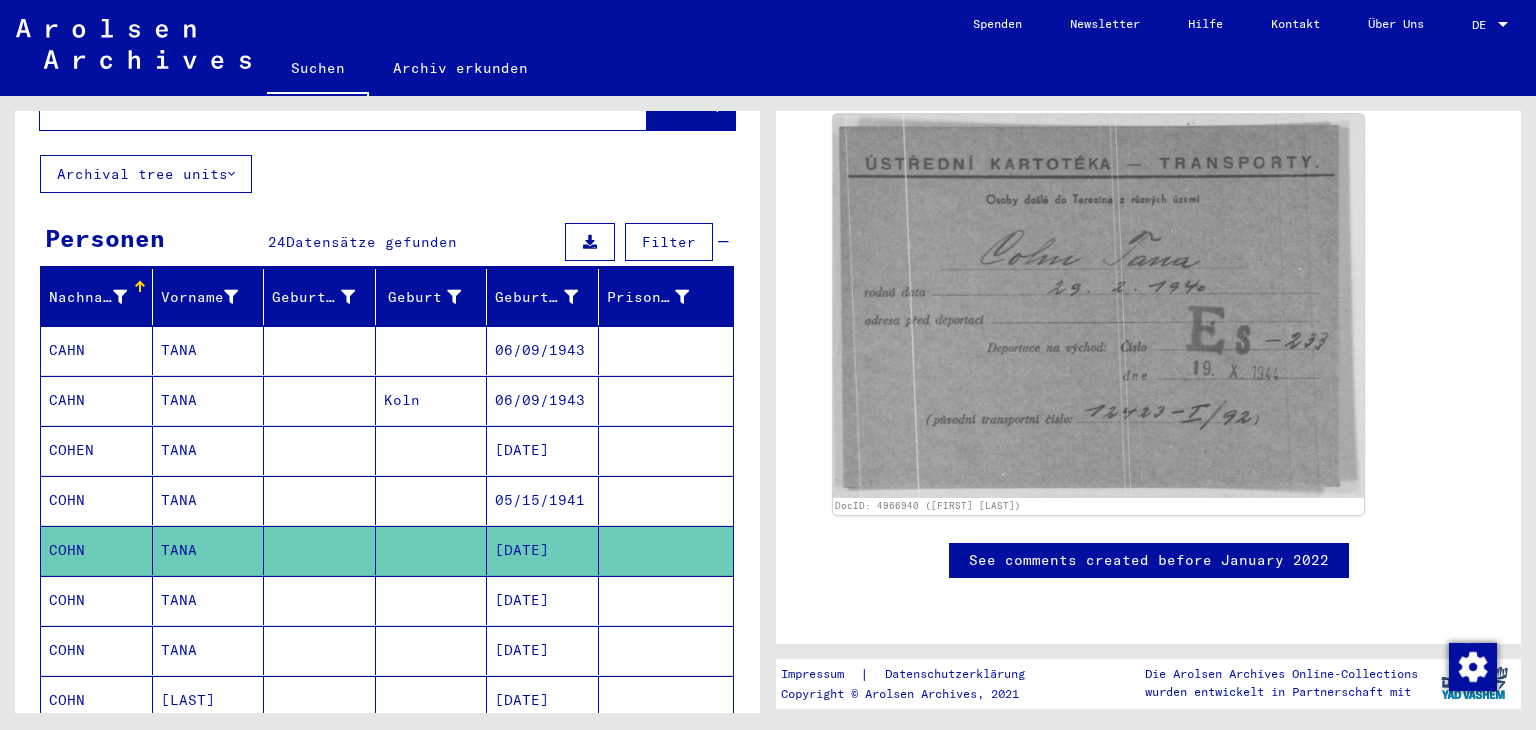 click on "[DATE]" at bounding box center [543, 650] 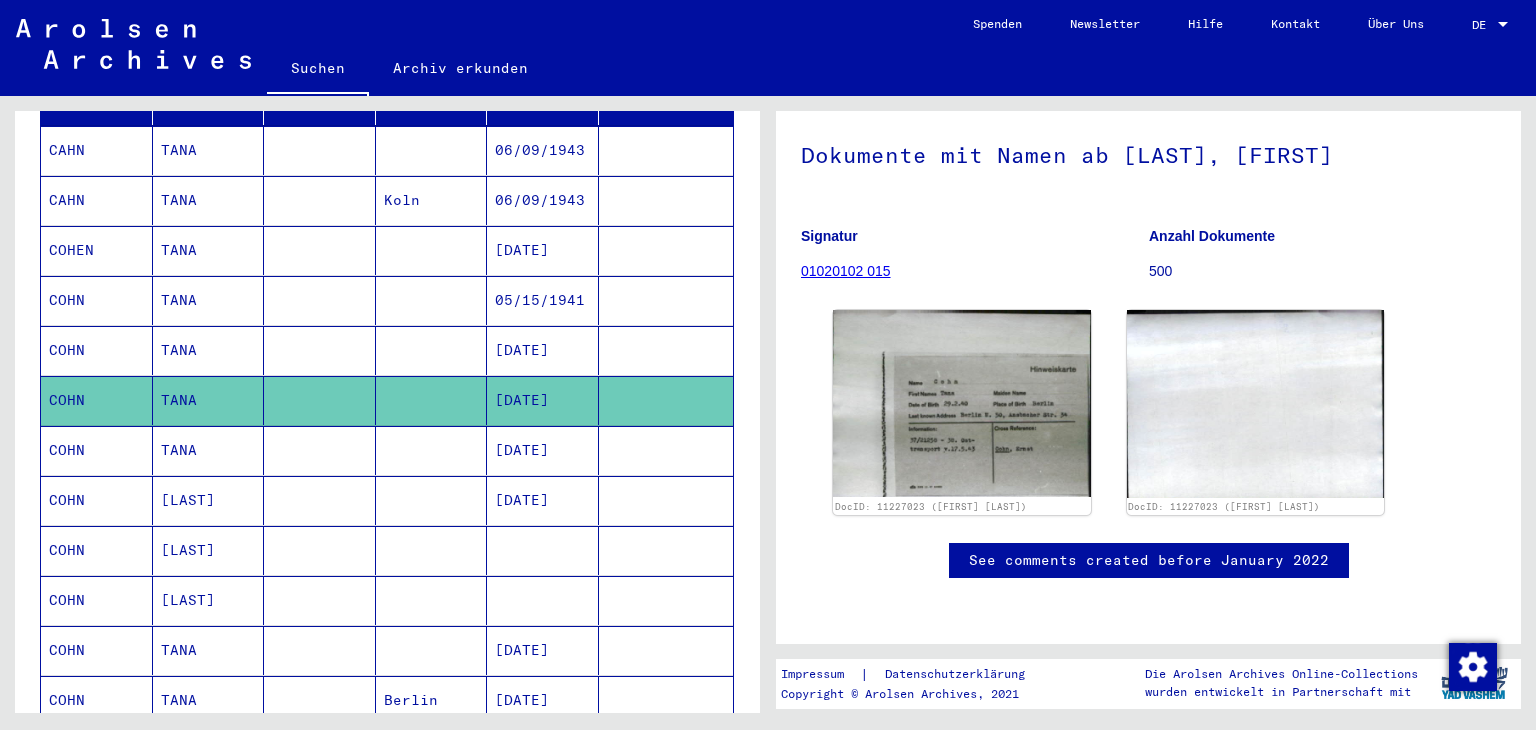 click on "[DATE]" at bounding box center [543, 700] 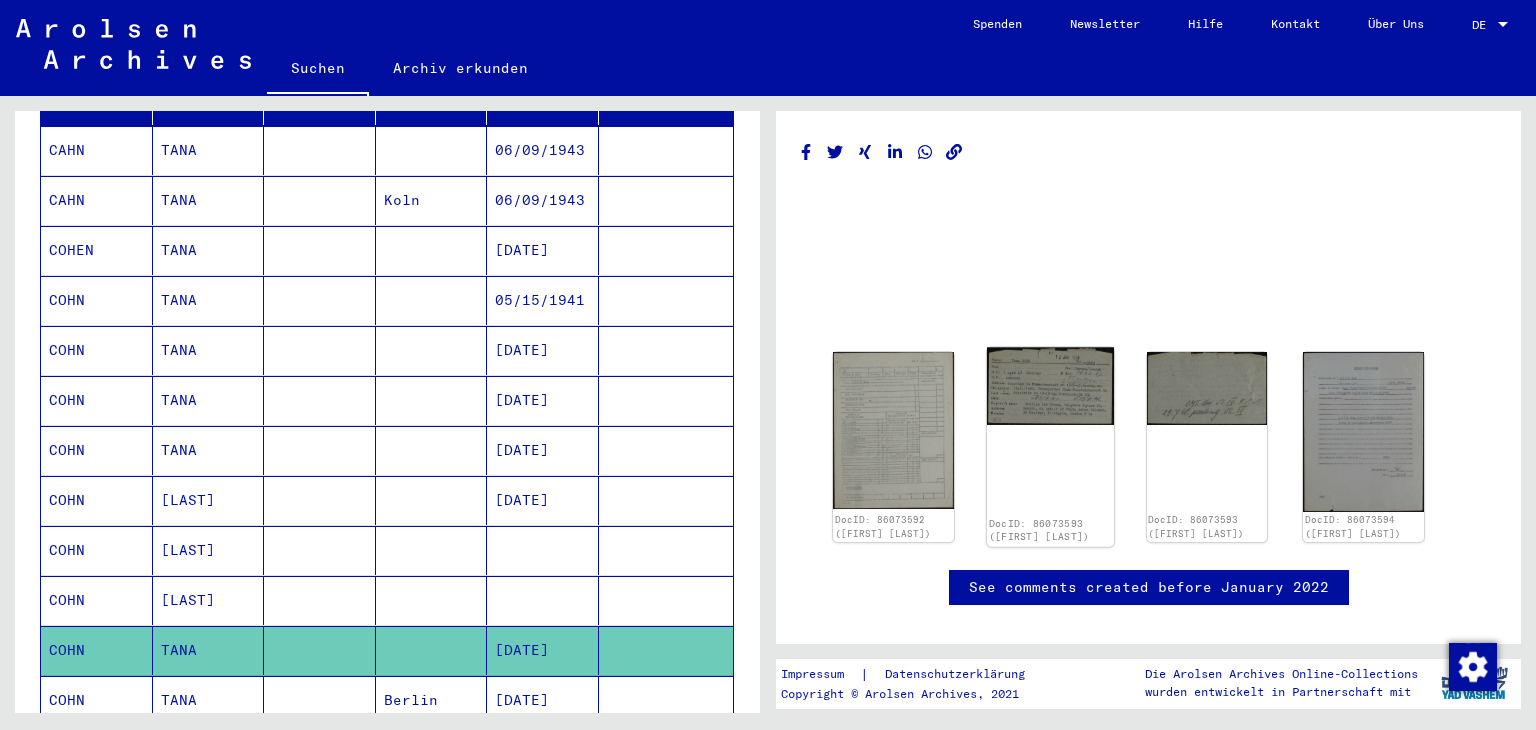 click 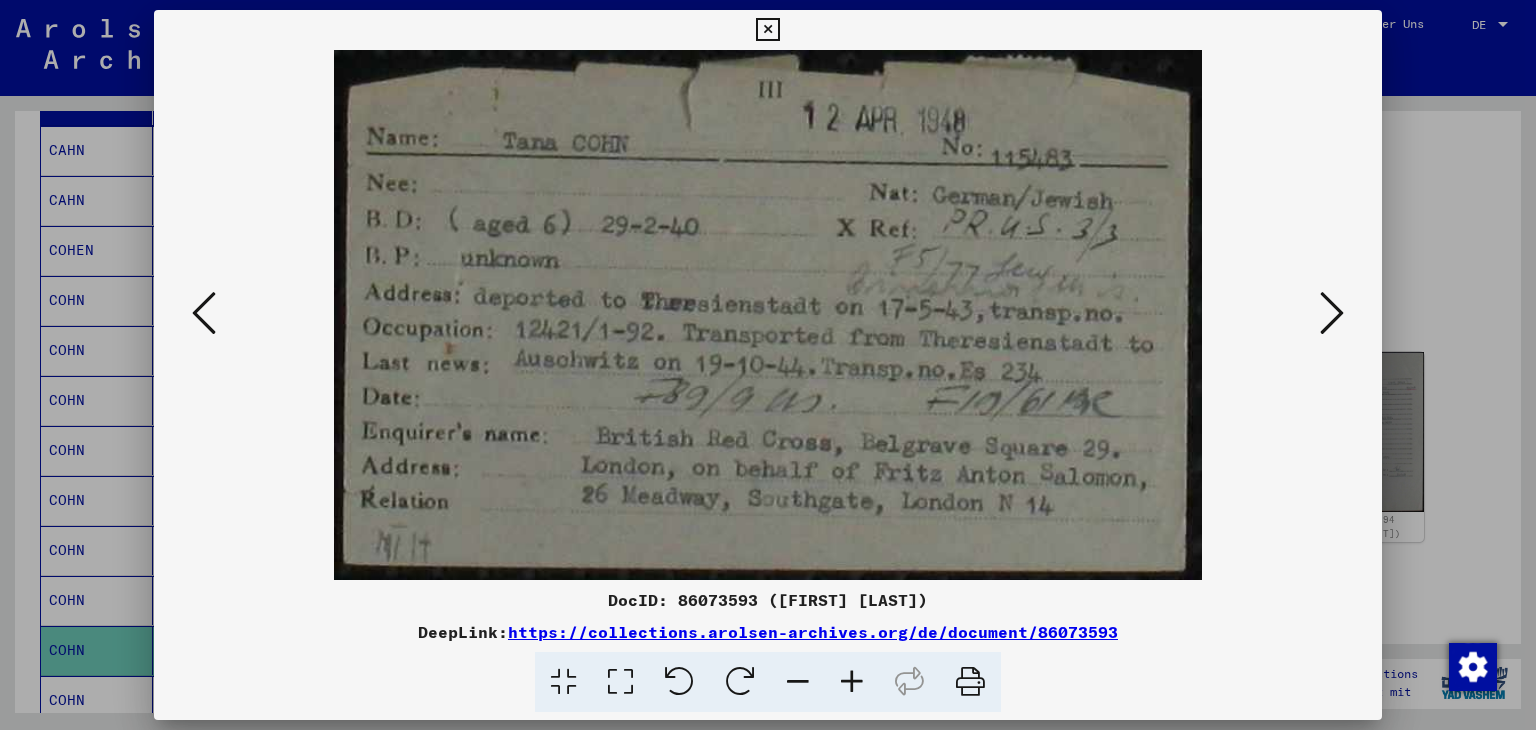 click at bounding box center (767, 30) 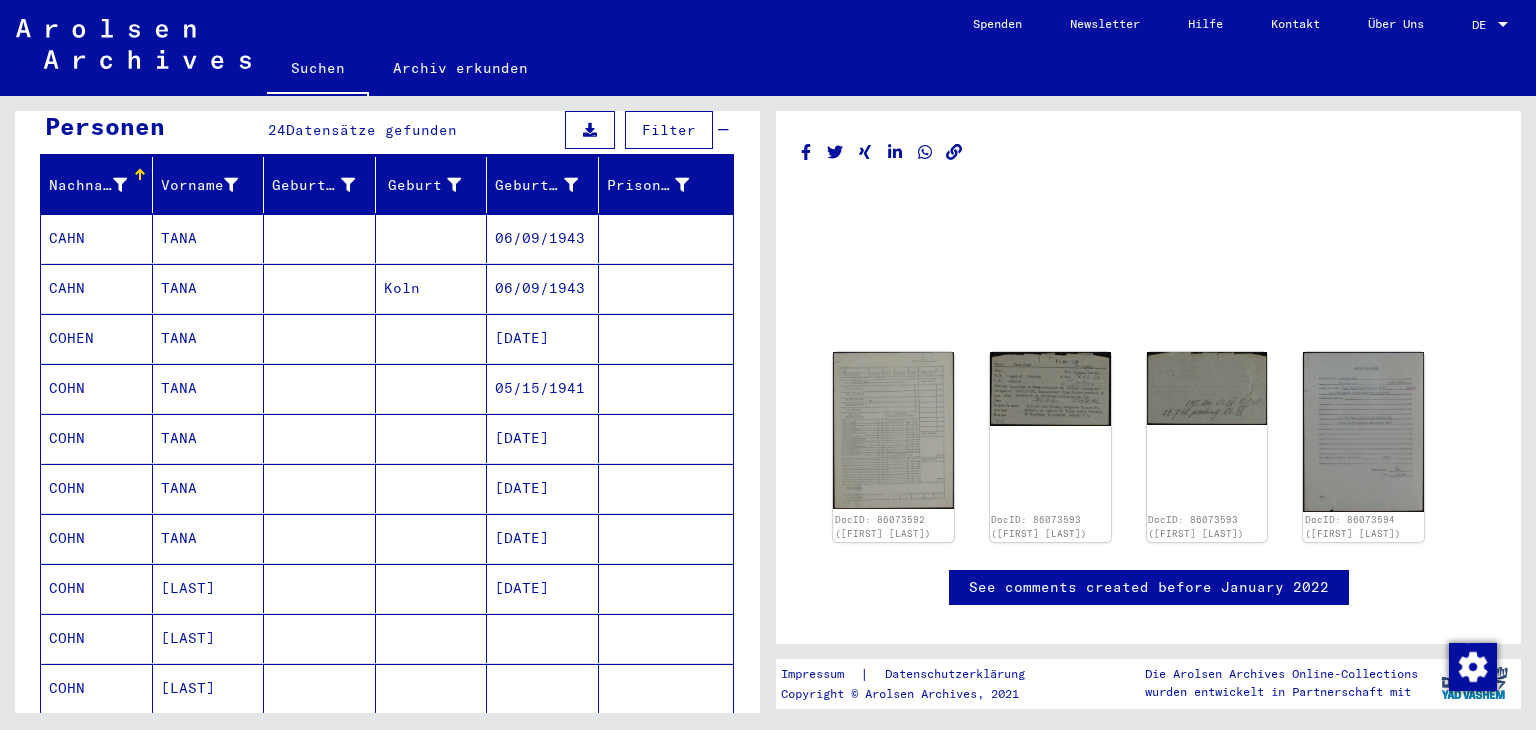 scroll, scrollTop: 0, scrollLeft: 0, axis: both 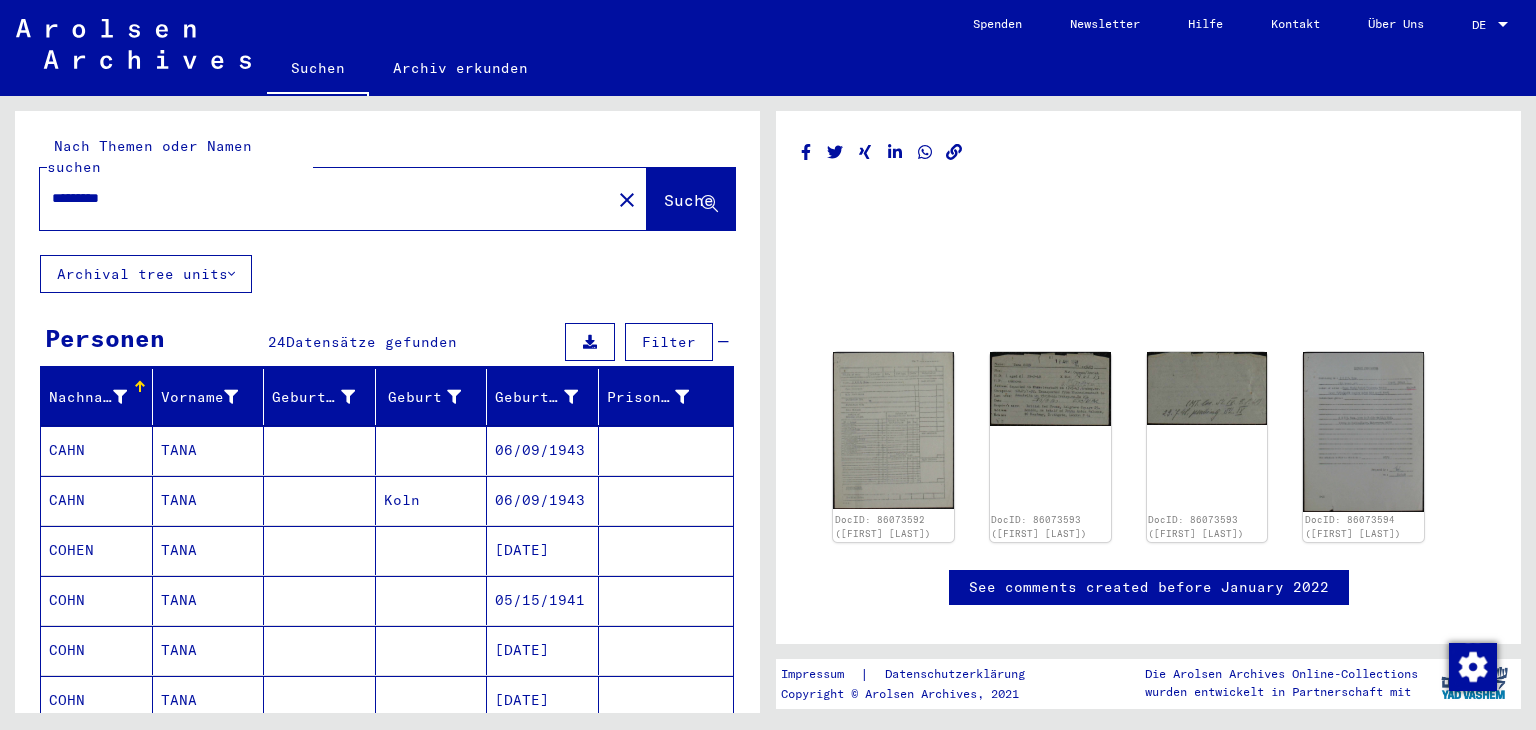 drag, startPoint x: 140, startPoint y: 177, endPoint x: 53, endPoint y: 173, distance: 87.0919 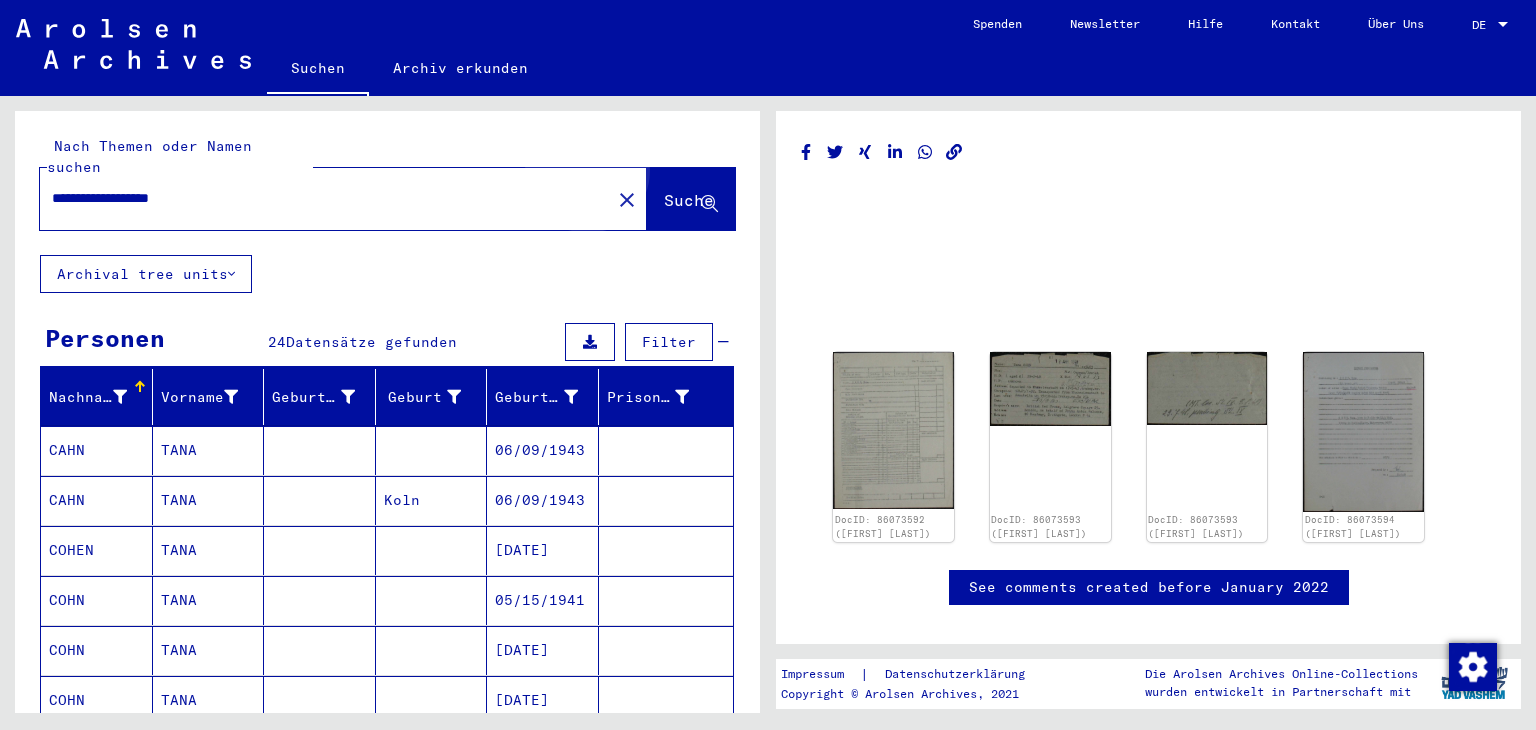 click on "Suche" 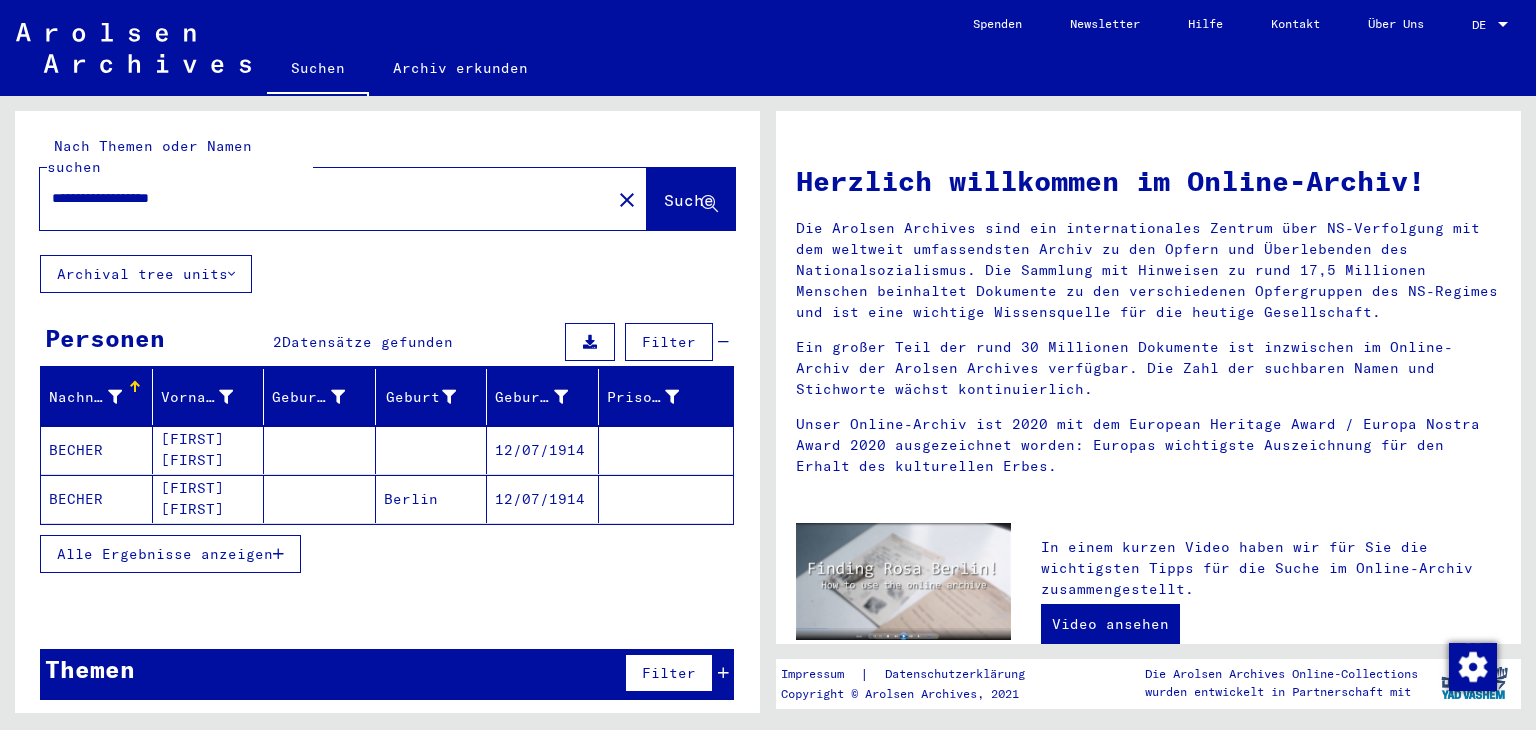 click on "Alle Ergebnisse anzeigen" at bounding box center (165, 554) 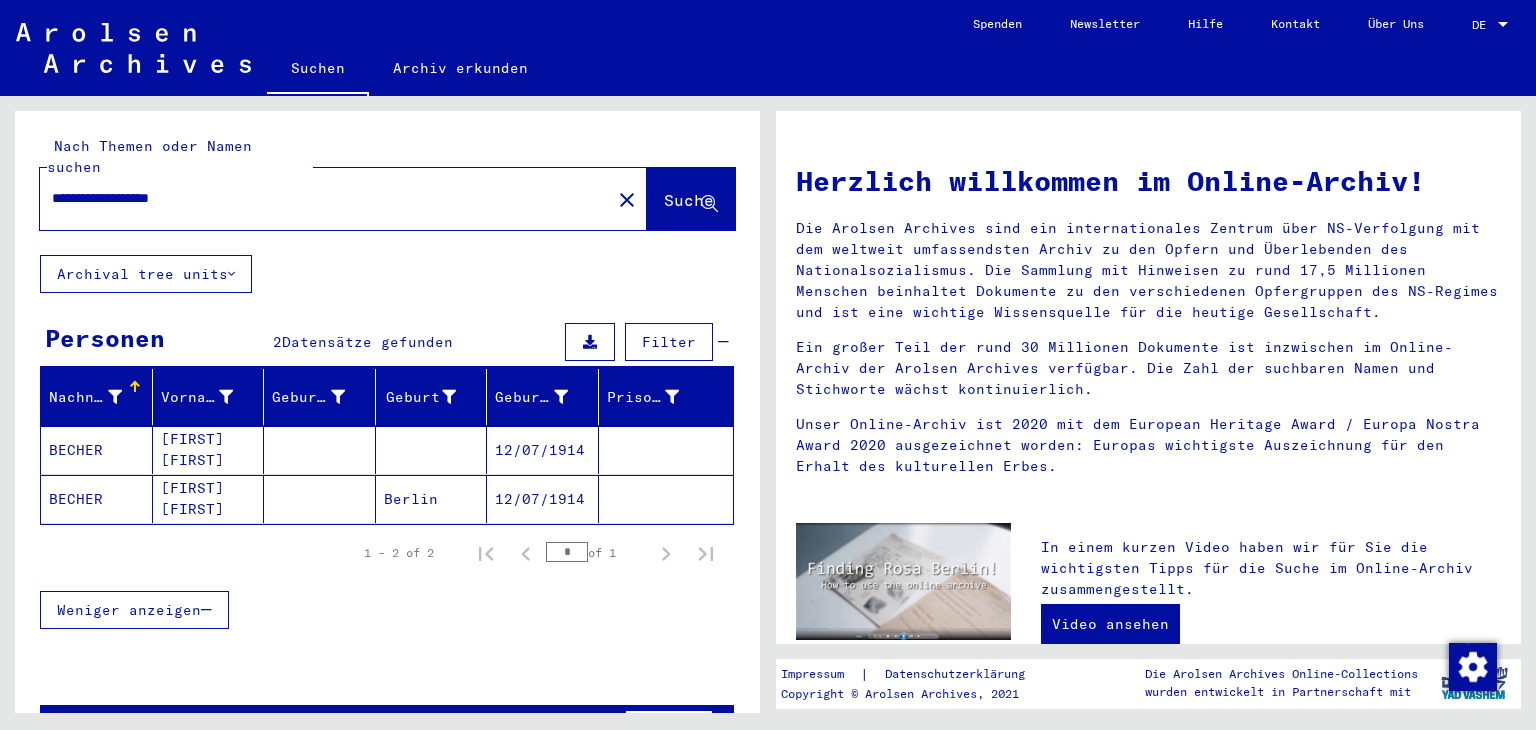 click on "12/07/1914" at bounding box center [543, 499] 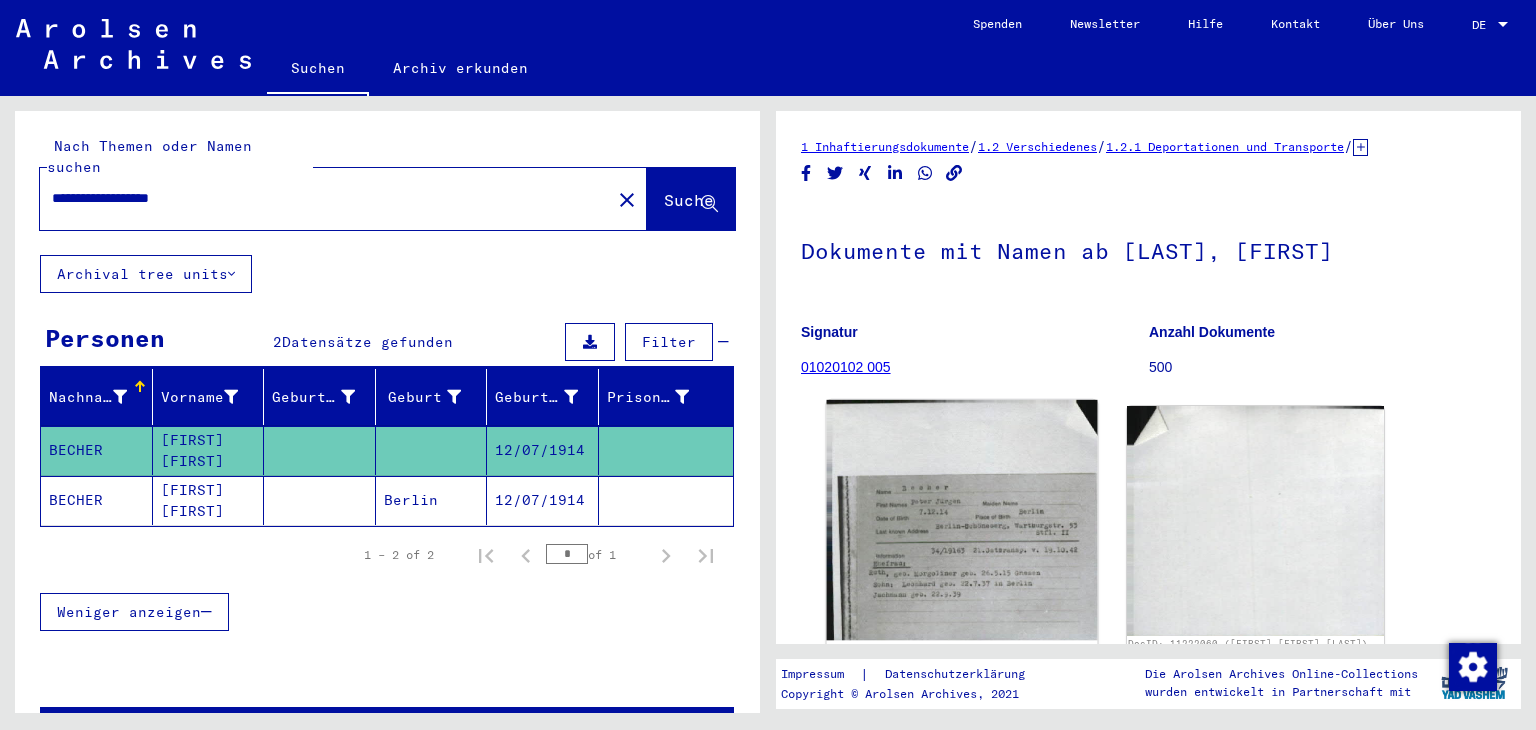 scroll, scrollTop: 0, scrollLeft: 0, axis: both 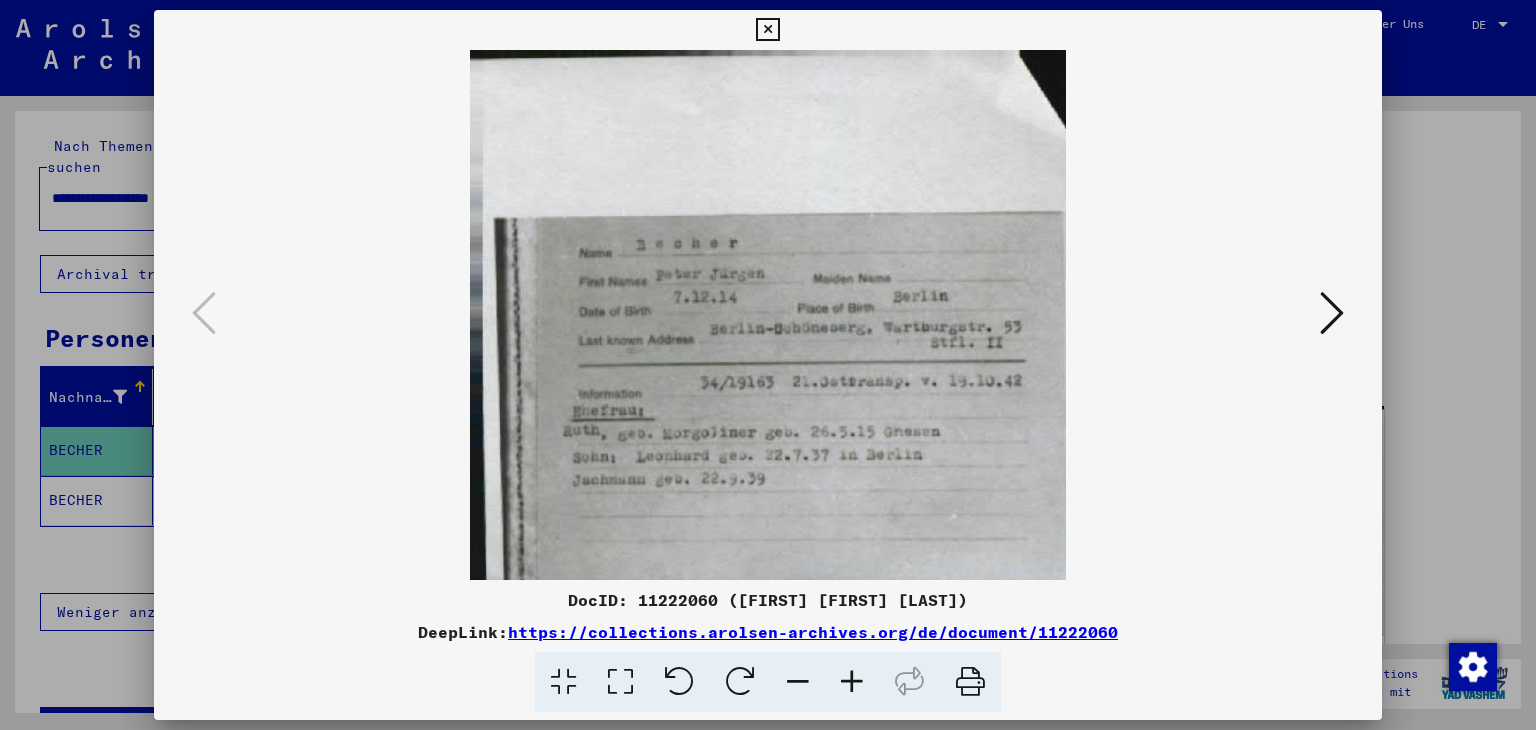 click at bounding box center [767, 30] 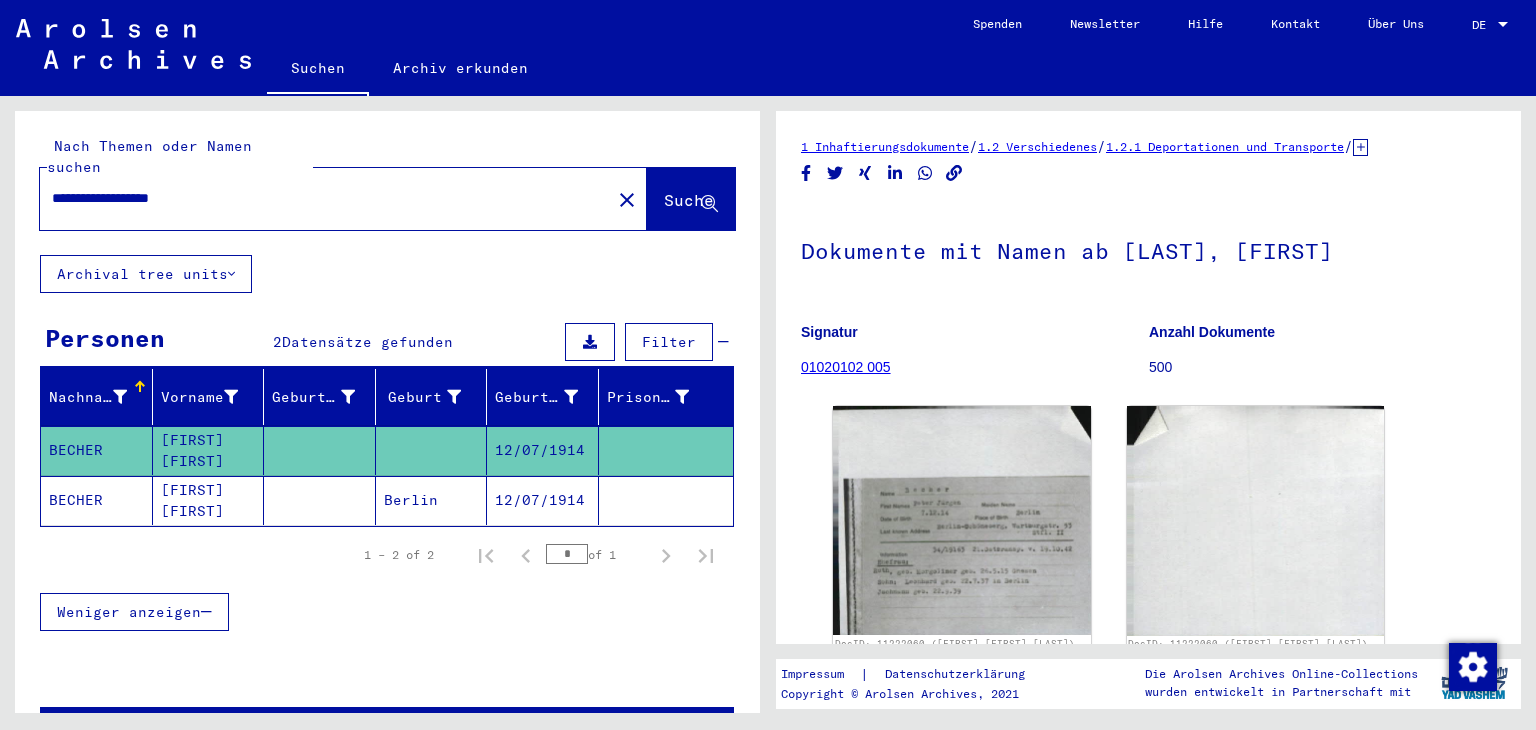 click on "Berlin" 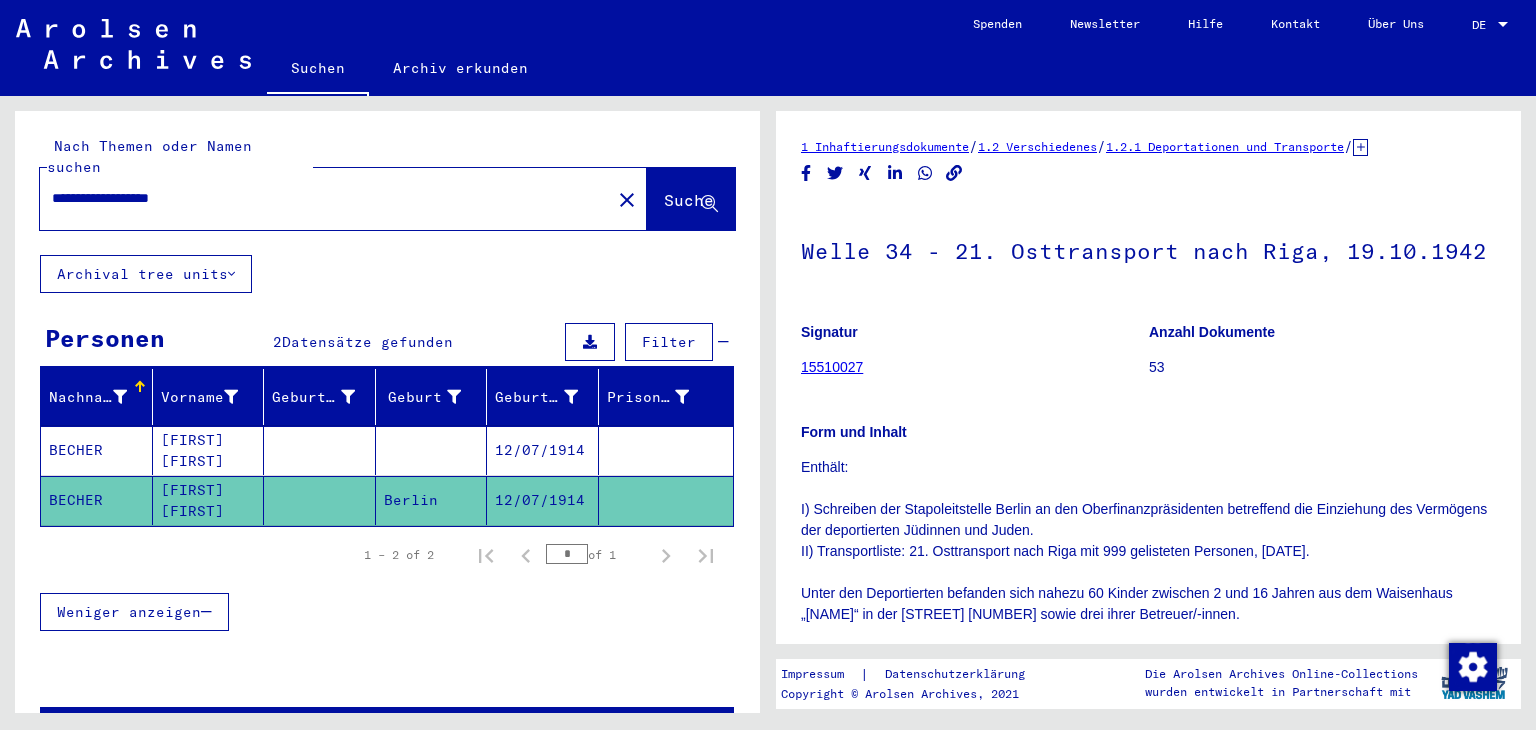 scroll, scrollTop: 0, scrollLeft: 0, axis: both 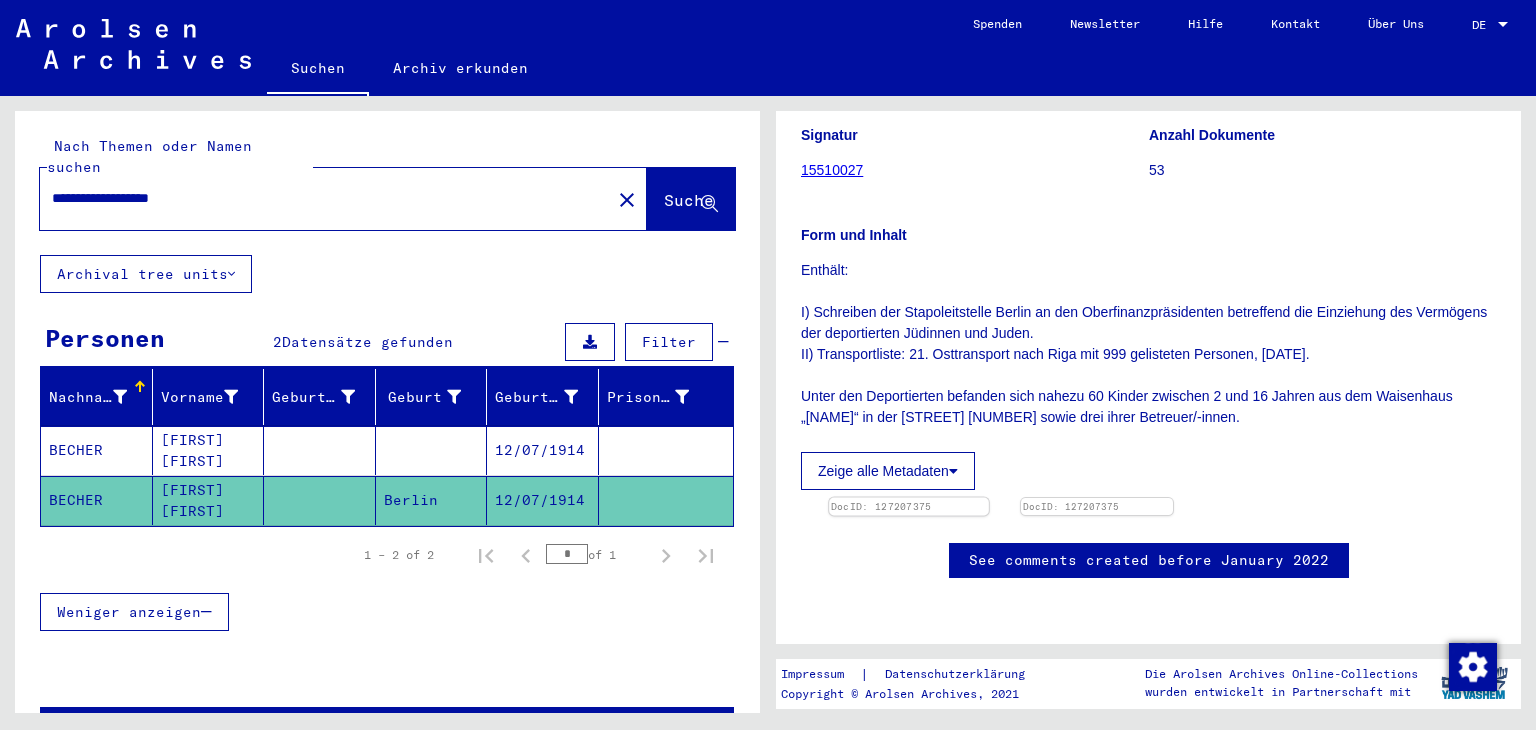 click 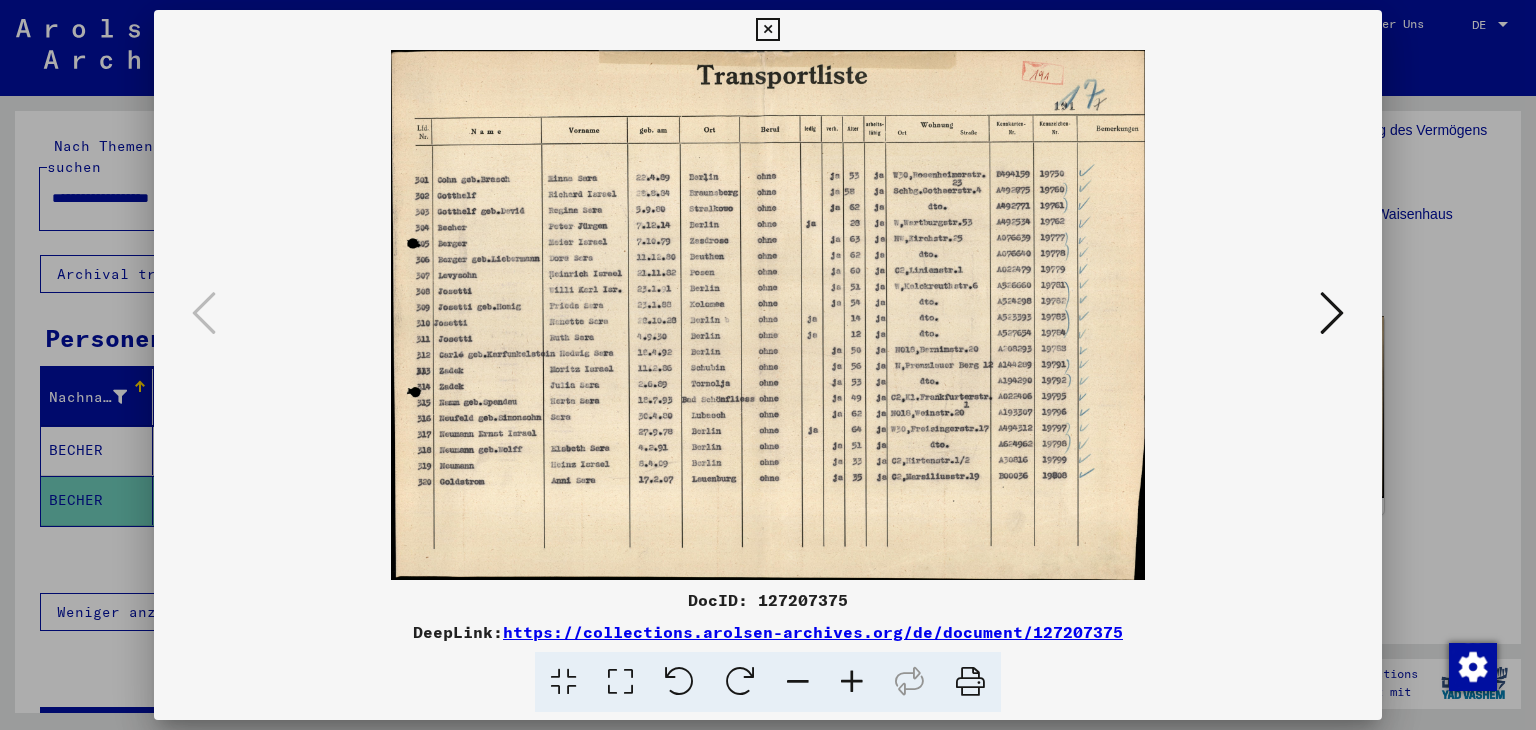 drag, startPoint x: 512, startPoint y: 283, endPoint x: 701, endPoint y: 145, distance: 234.01923 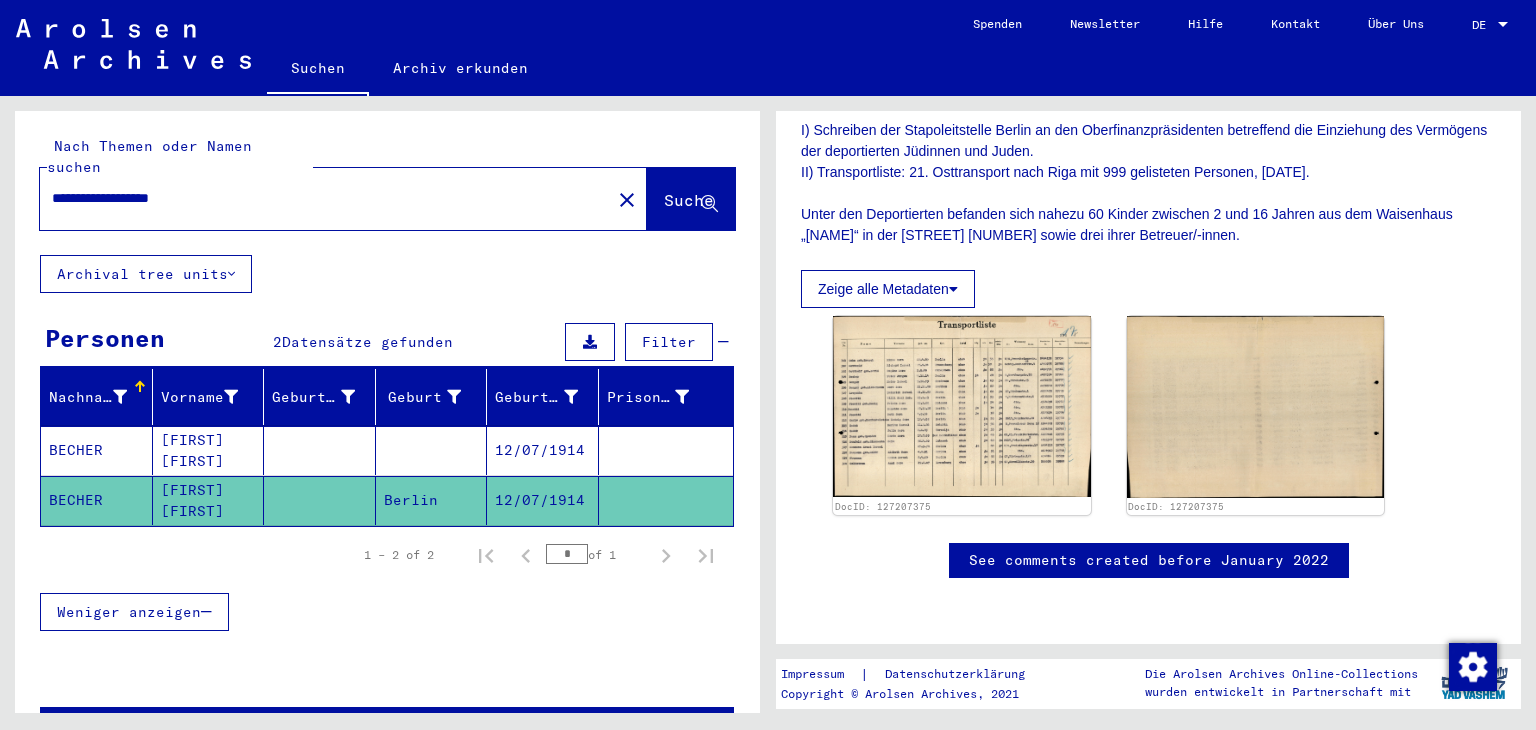 drag, startPoint x: 156, startPoint y: 176, endPoint x: 49, endPoint y: 173, distance: 107.042046 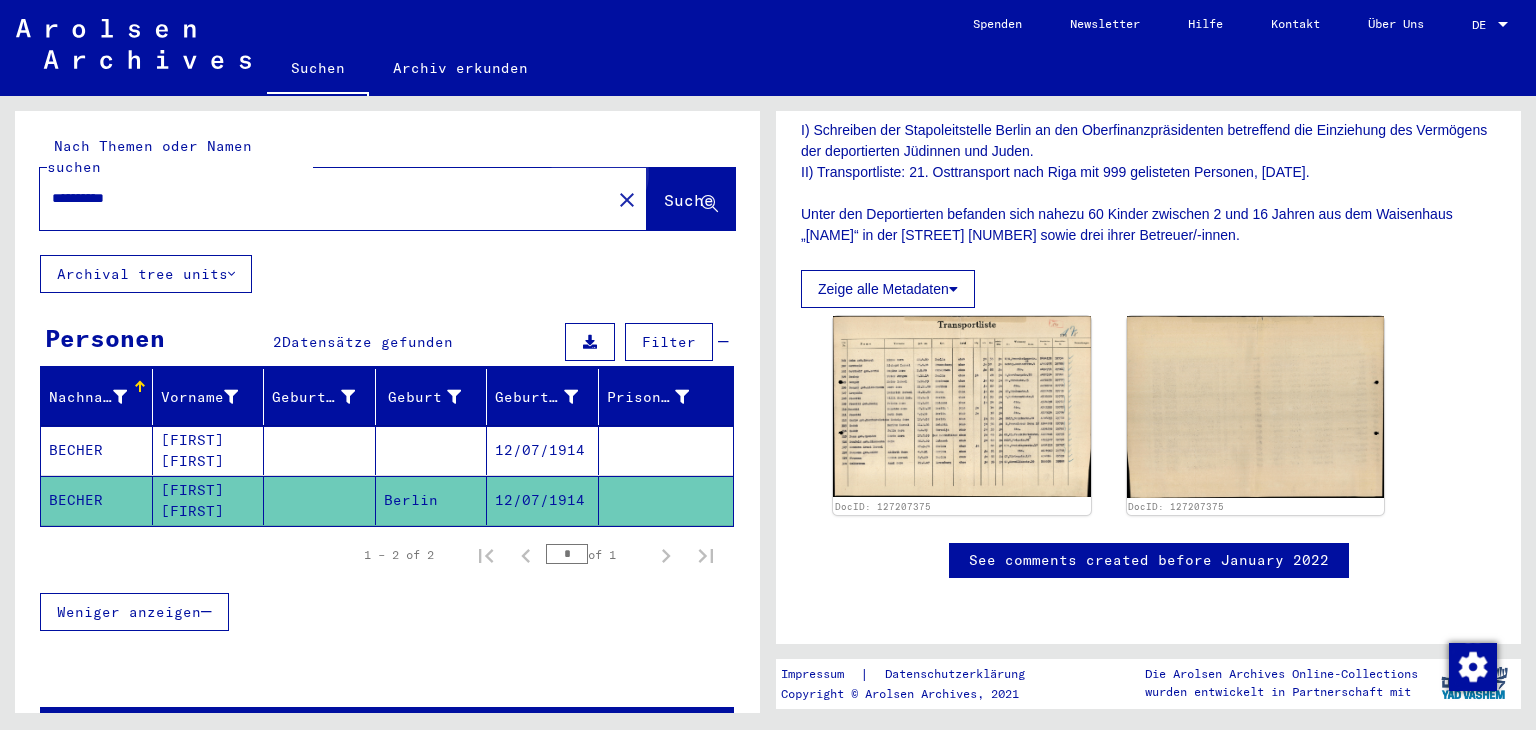 click on "Suche" 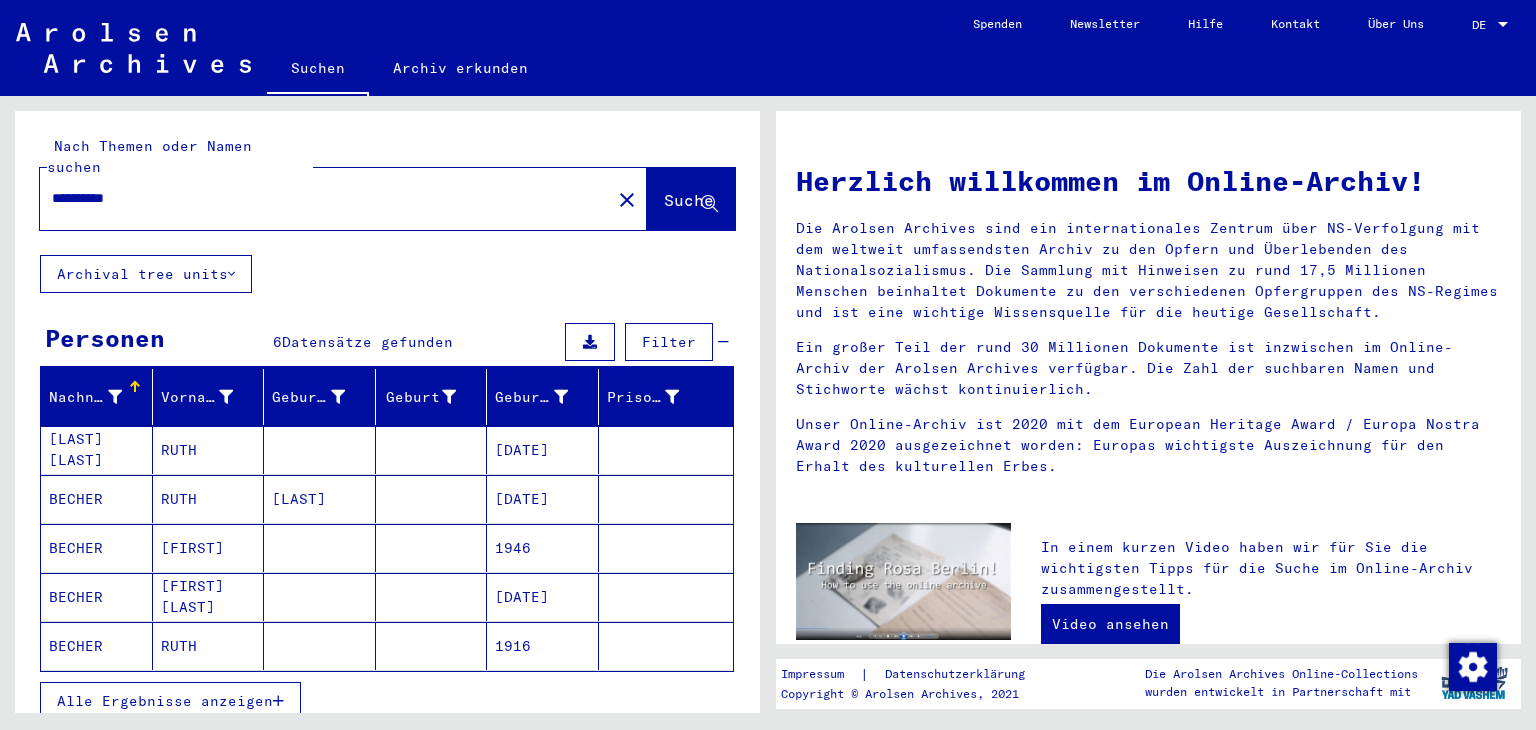 click on "[LAST]" at bounding box center (320, 548) 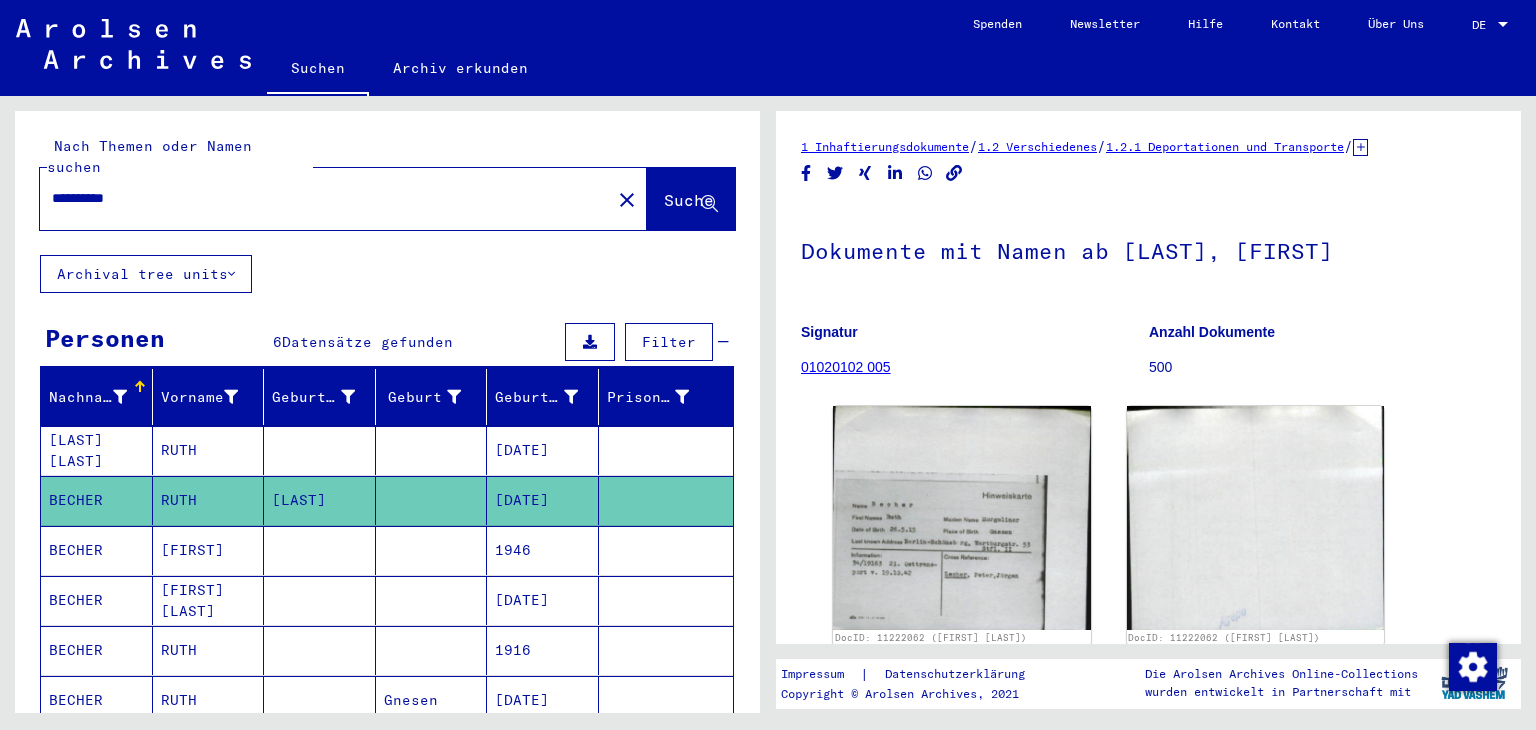 scroll, scrollTop: 0, scrollLeft: 0, axis: both 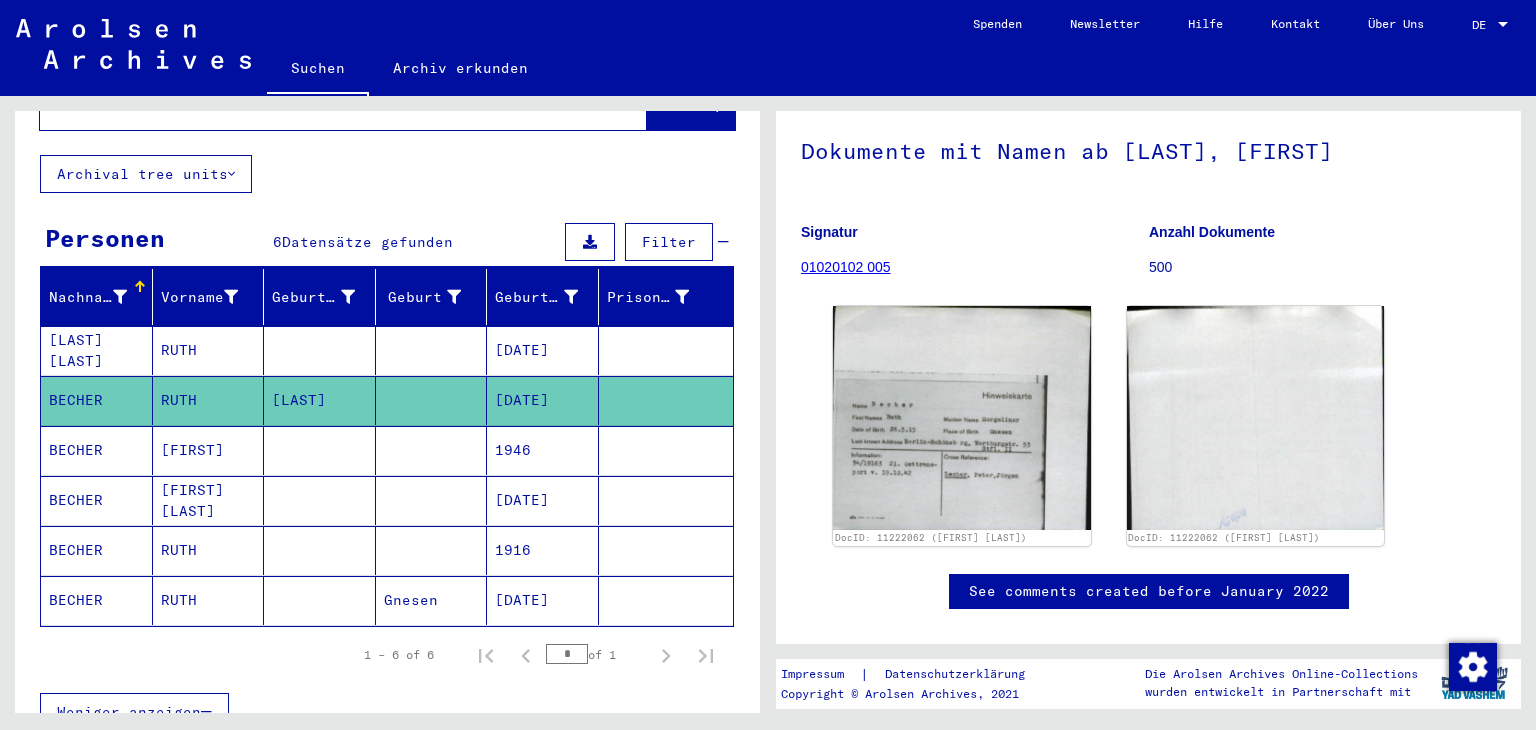 click on "[DATE]" 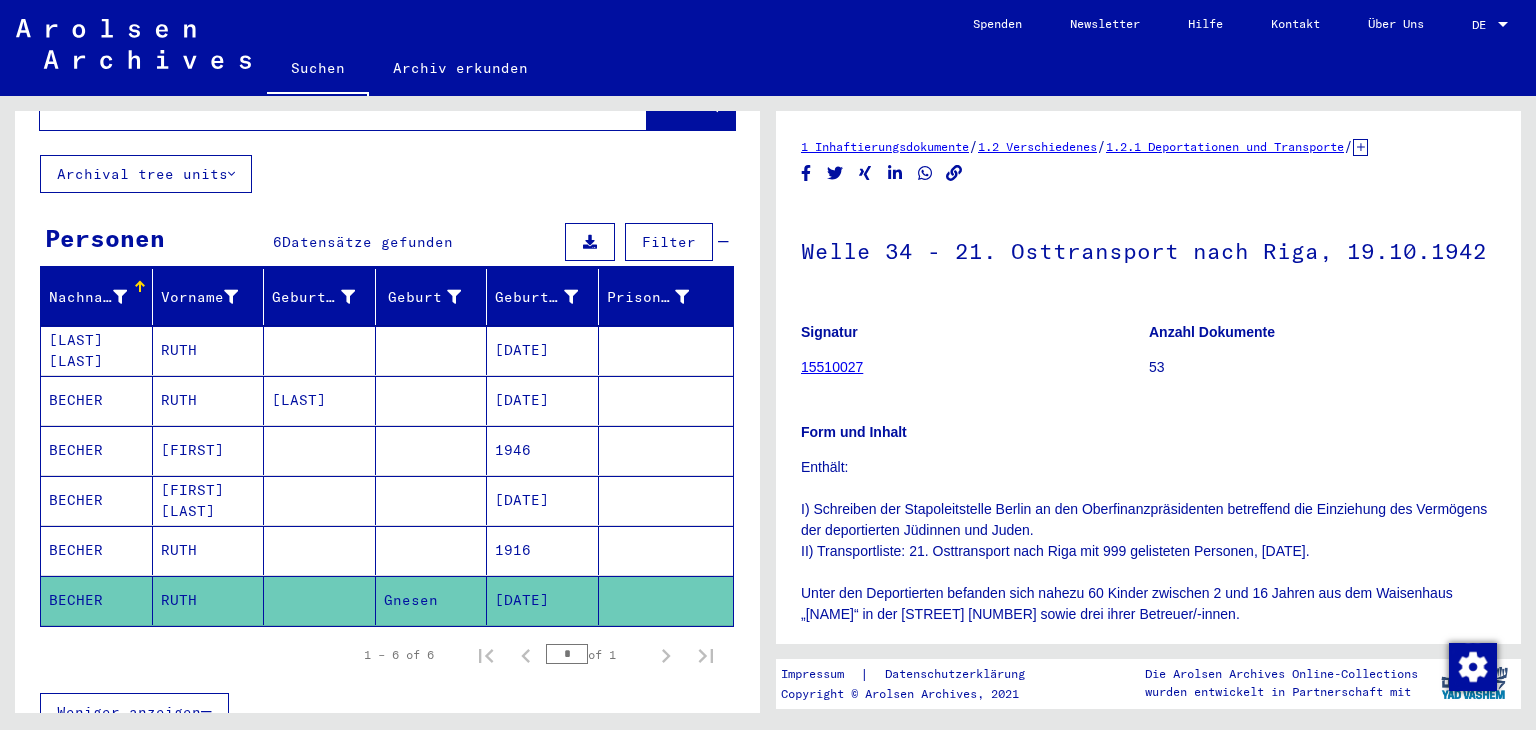 scroll, scrollTop: 0, scrollLeft: 0, axis: both 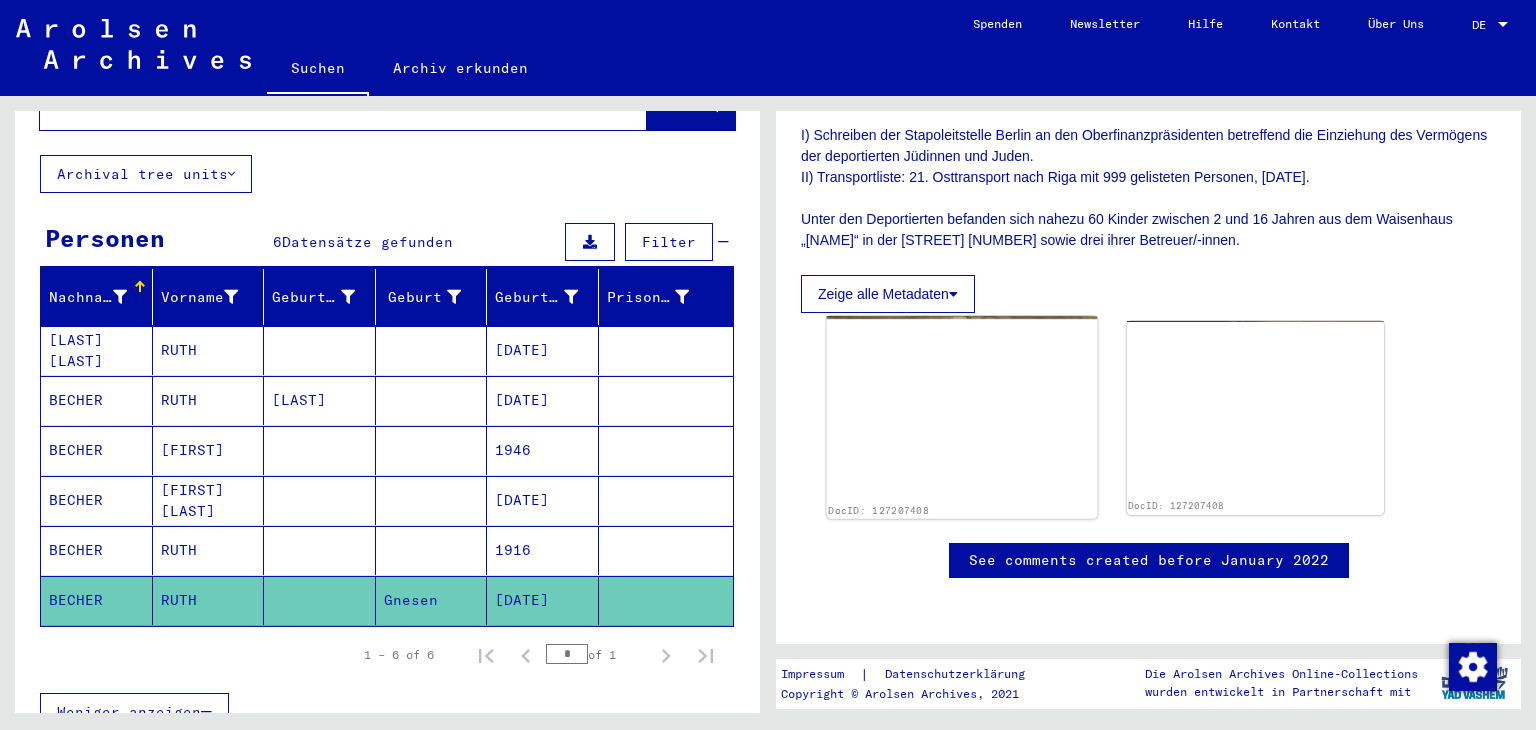 click 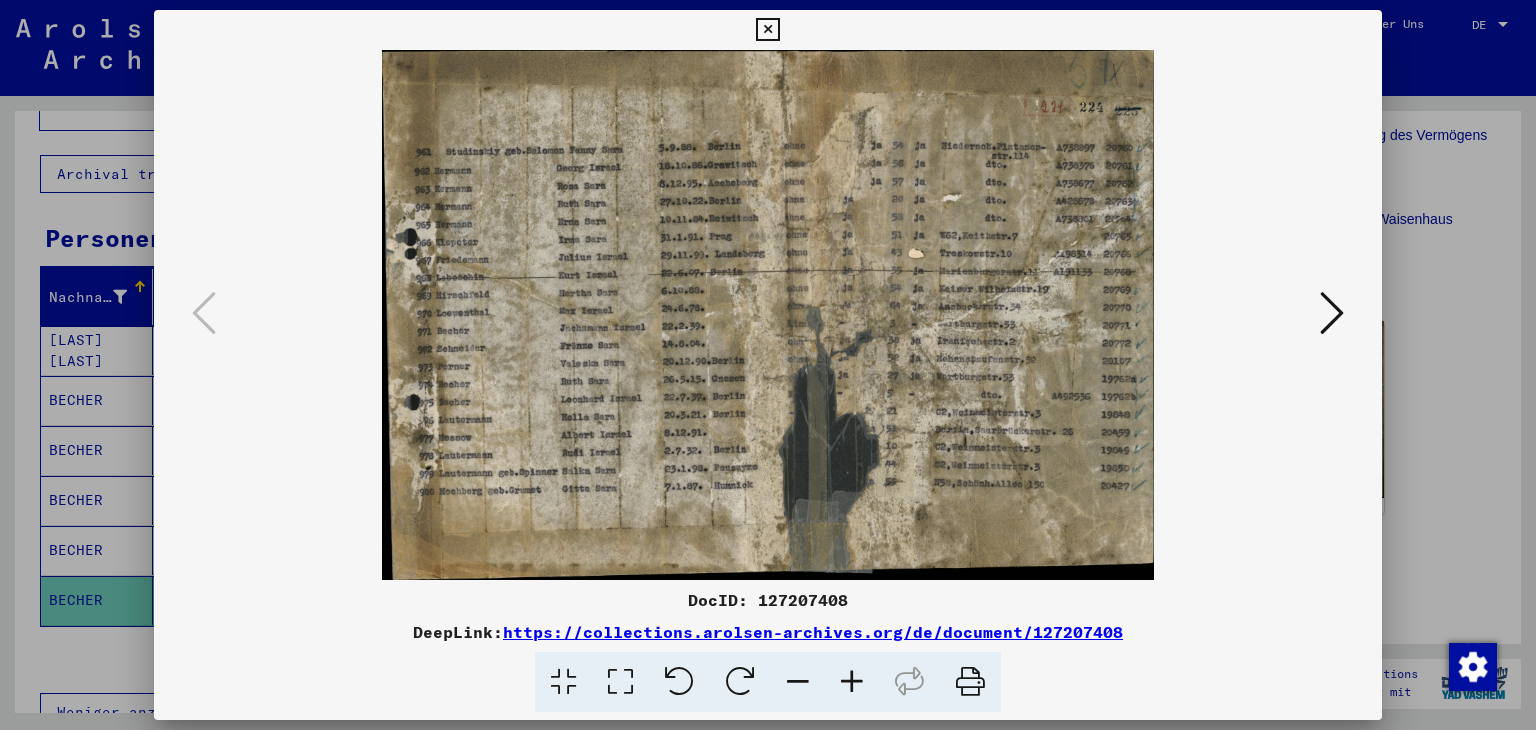 click at bounding box center [852, 682] 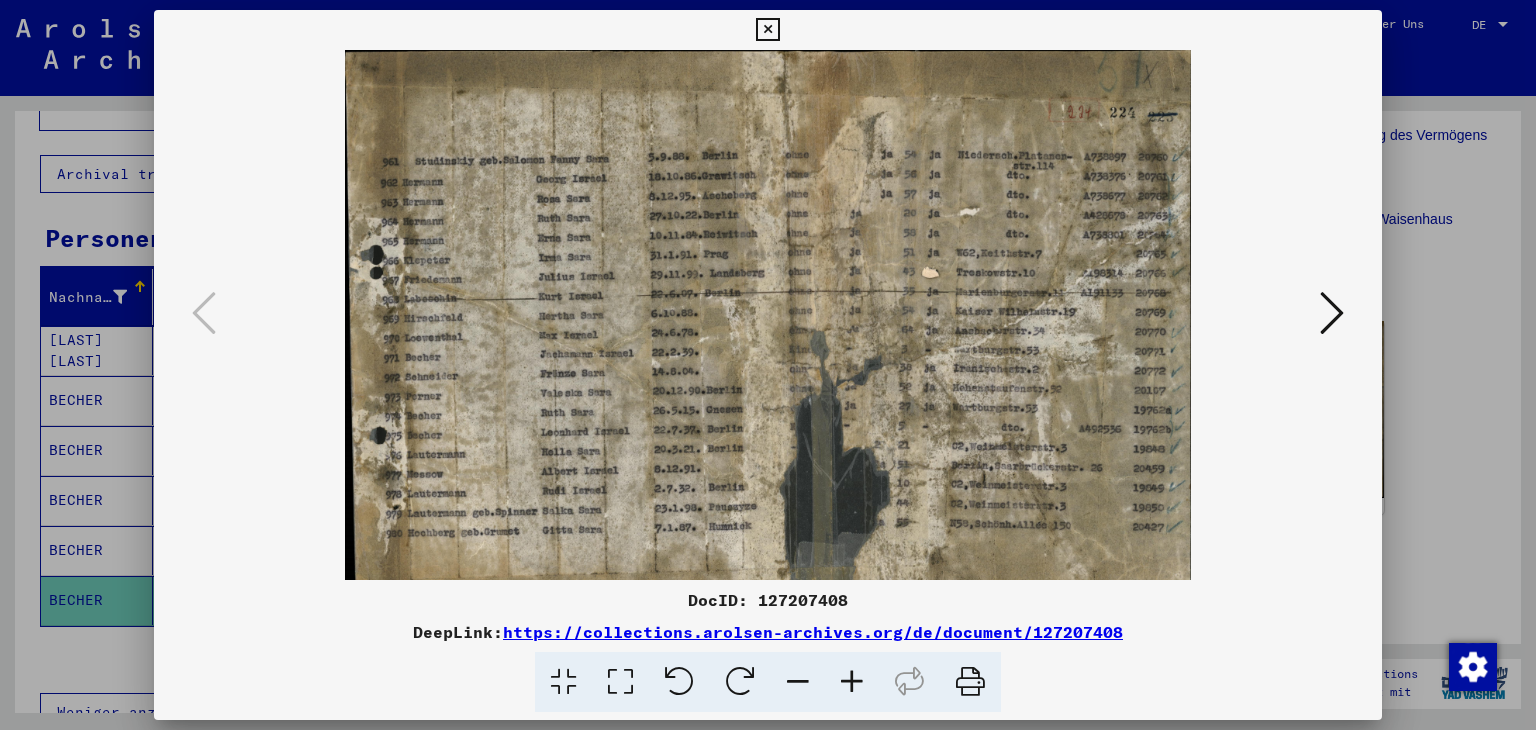 click at bounding box center [852, 682] 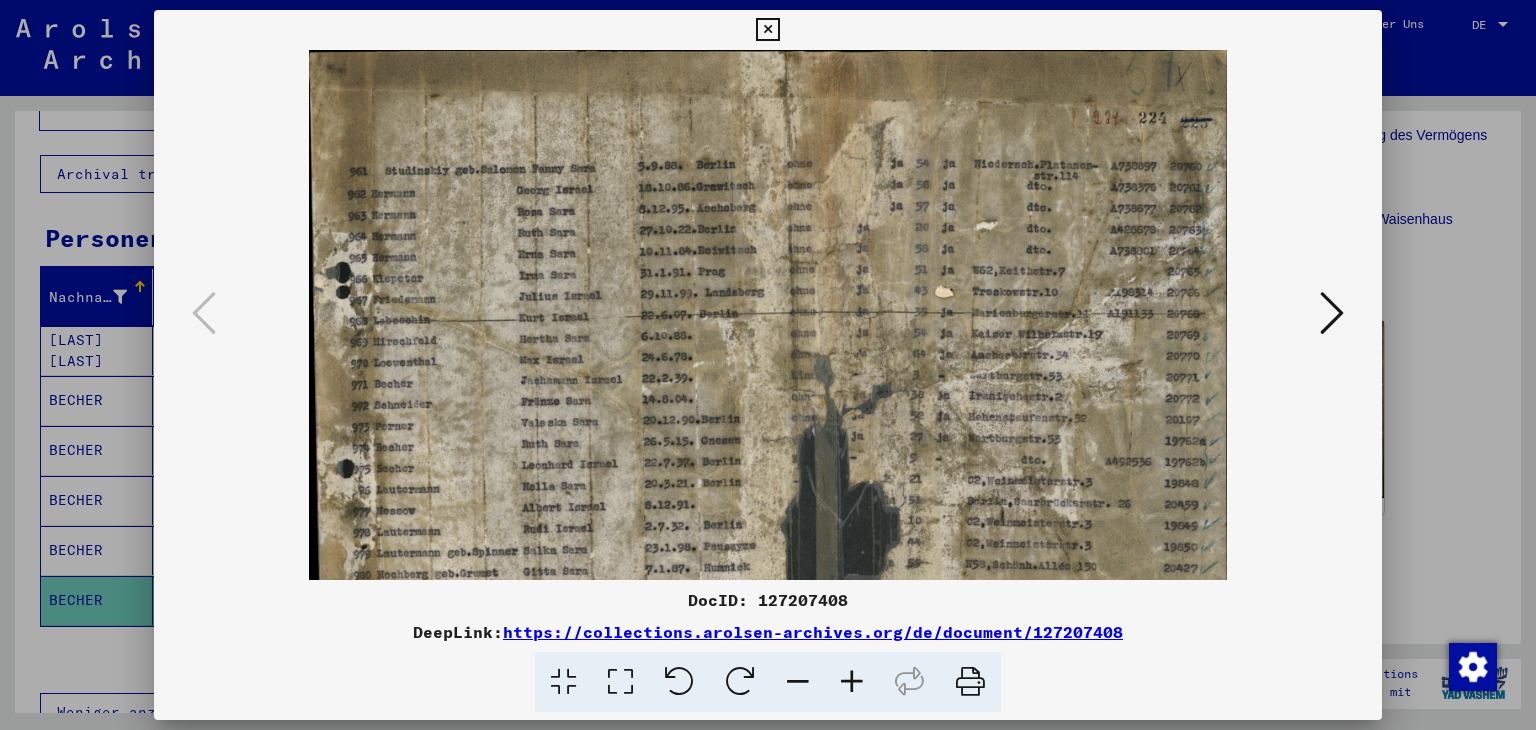 click at bounding box center [852, 682] 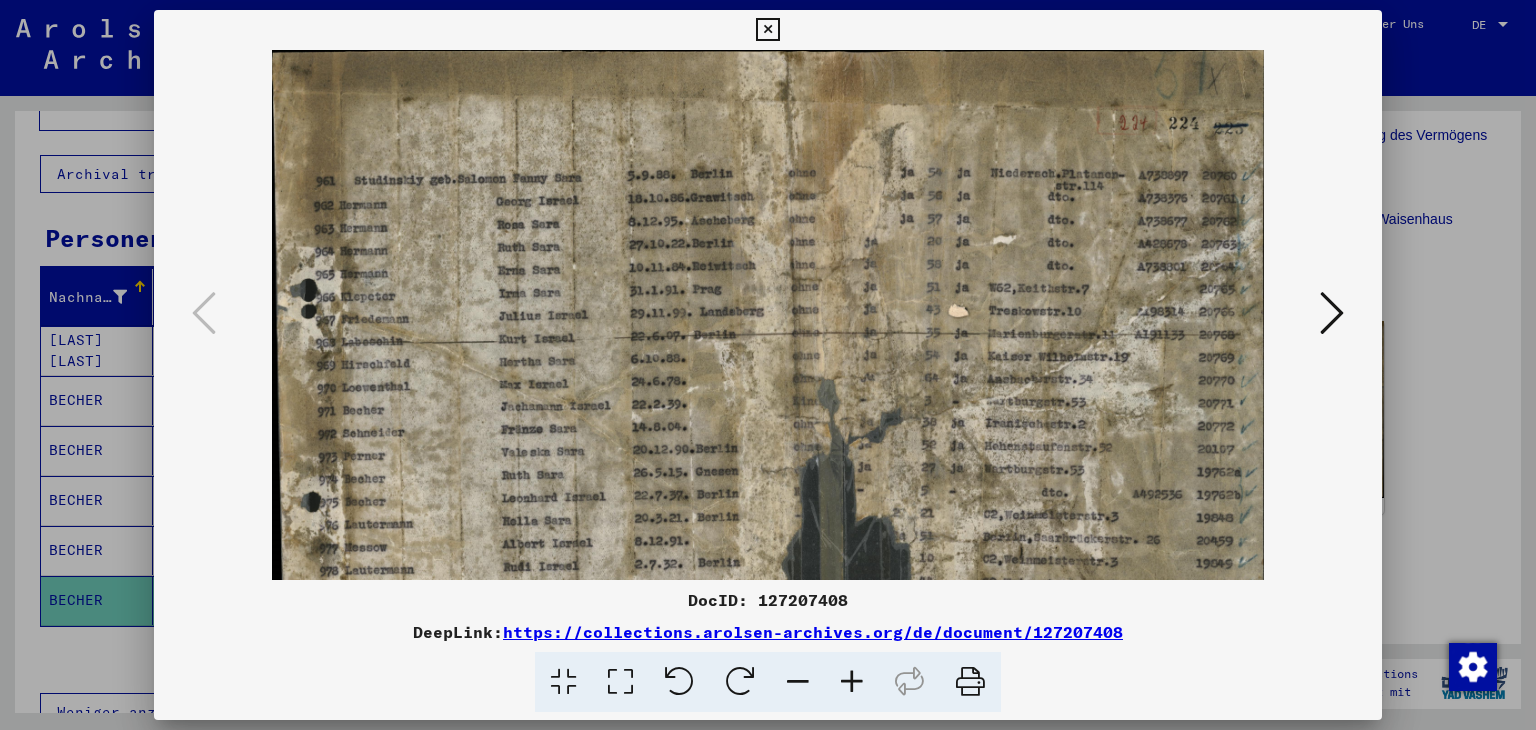 click at bounding box center (852, 682) 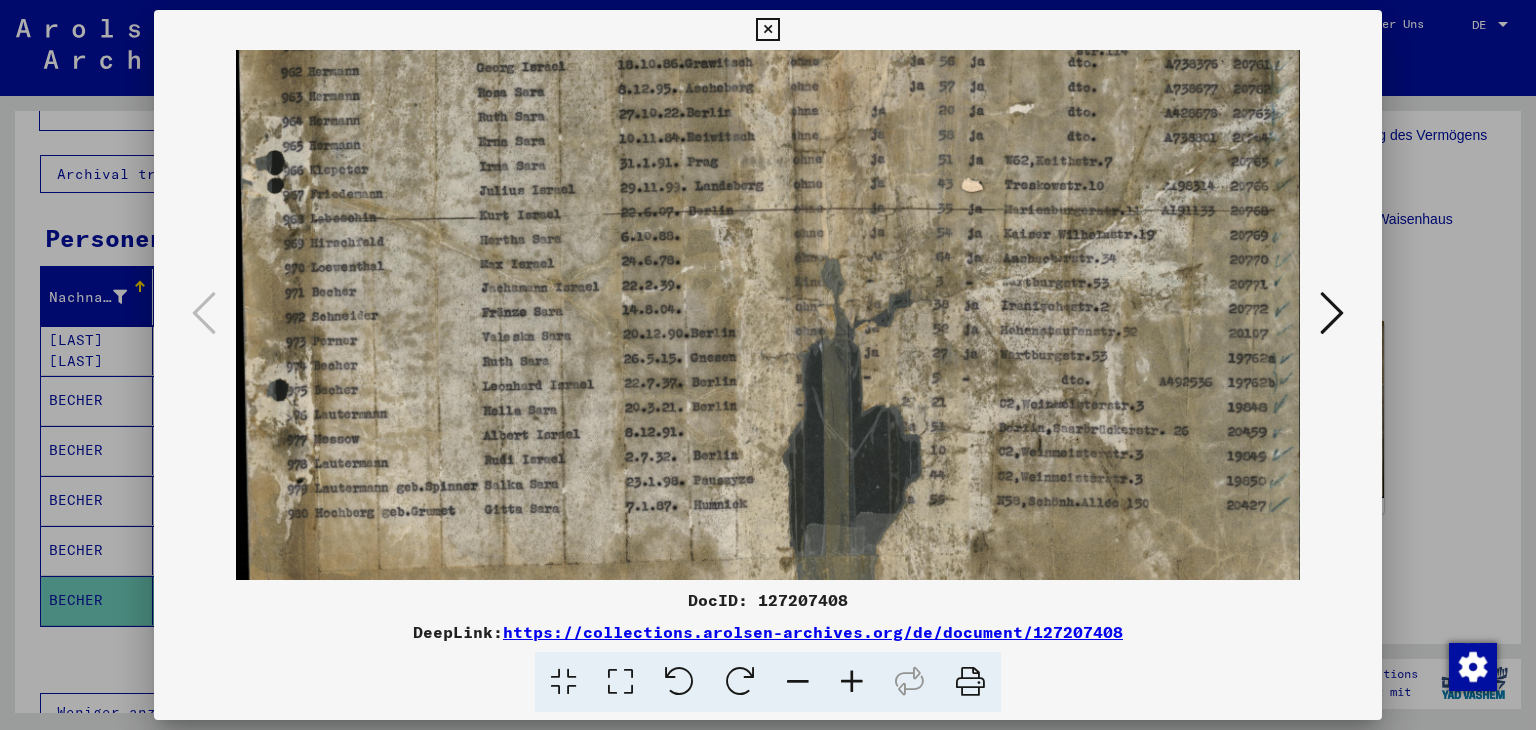 scroll, scrollTop: 144, scrollLeft: 0, axis: vertical 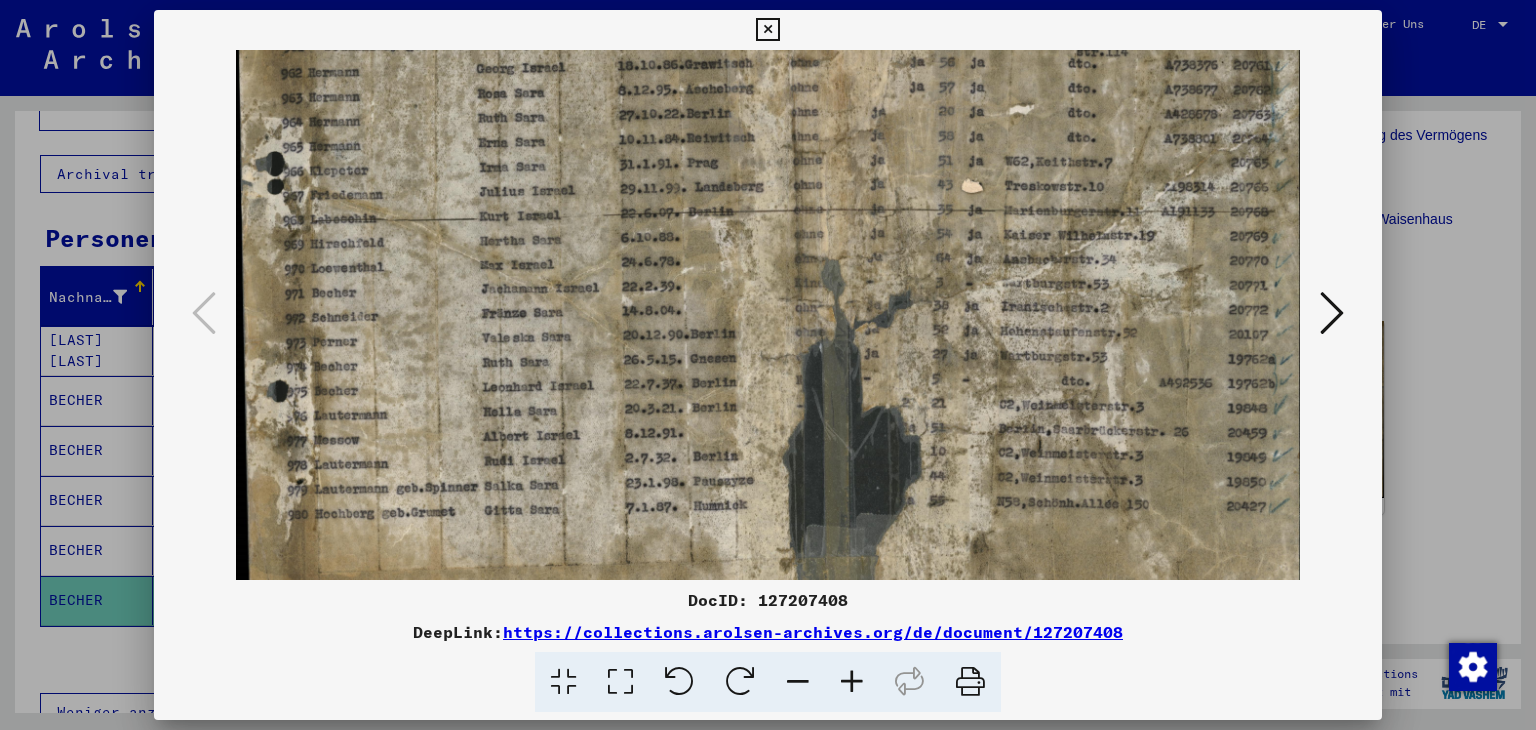 drag, startPoint x: 522, startPoint y: 483, endPoint x: 583, endPoint y: 332, distance: 162.85576 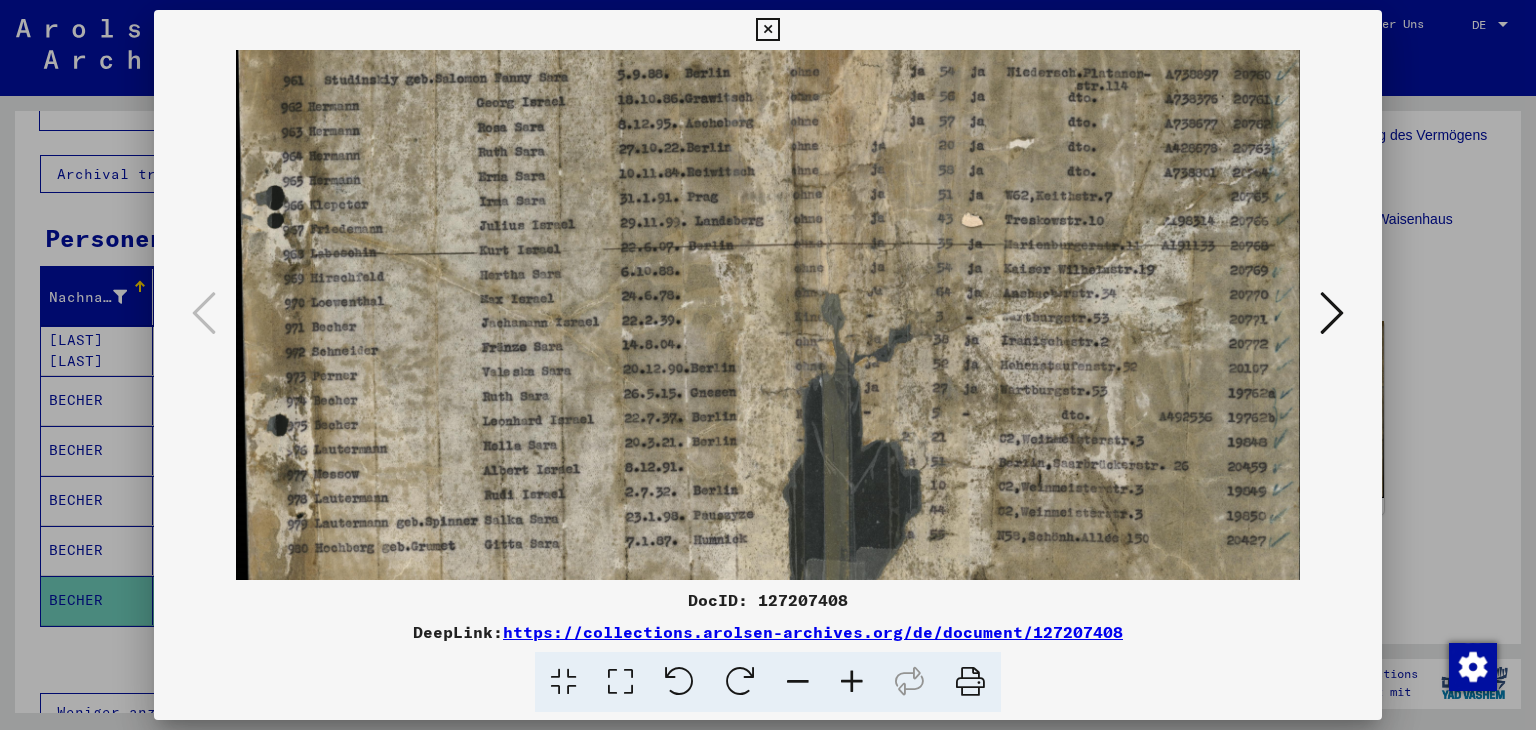 scroll, scrollTop: 107, scrollLeft: 0, axis: vertical 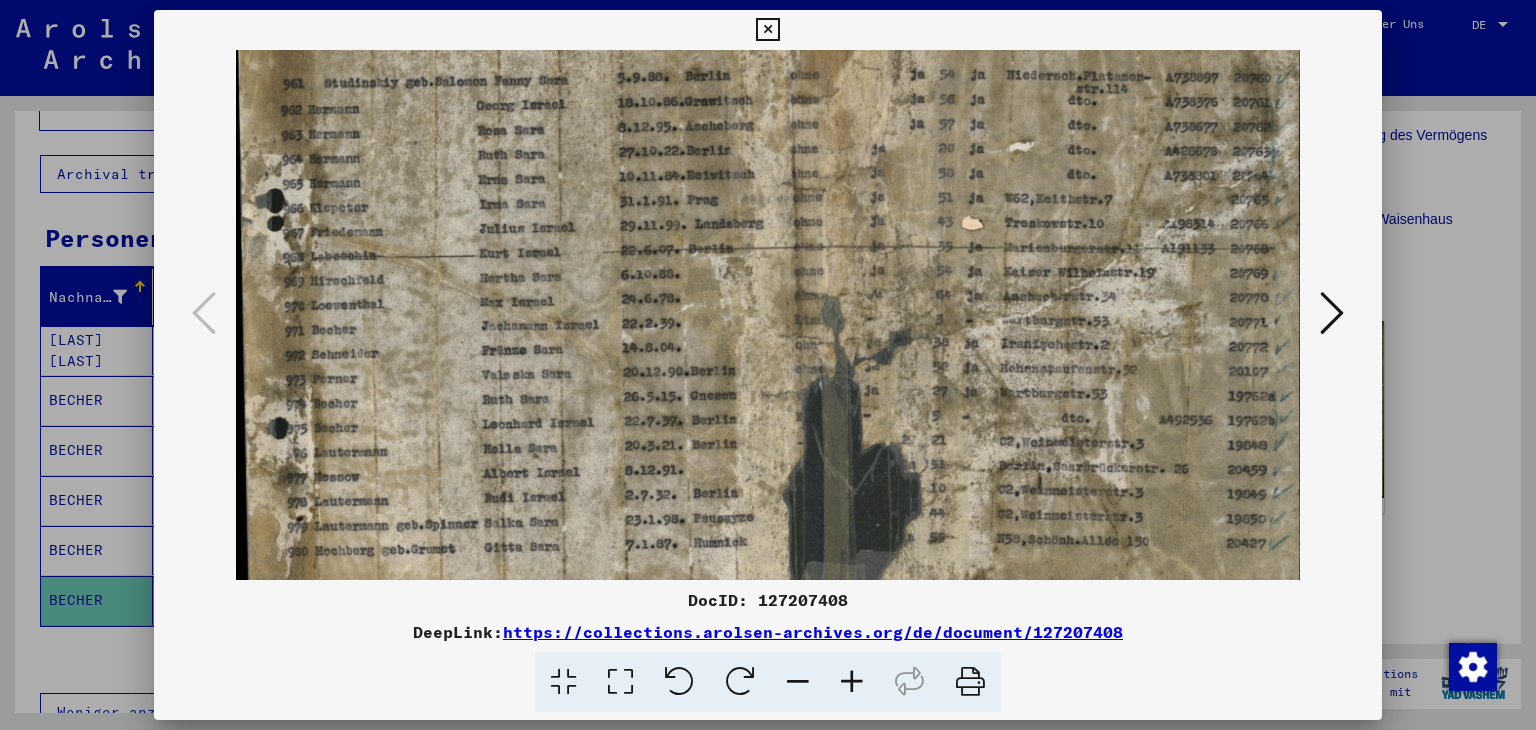 drag, startPoint x: 404, startPoint y: 389, endPoint x: 404, endPoint y: 430, distance: 41 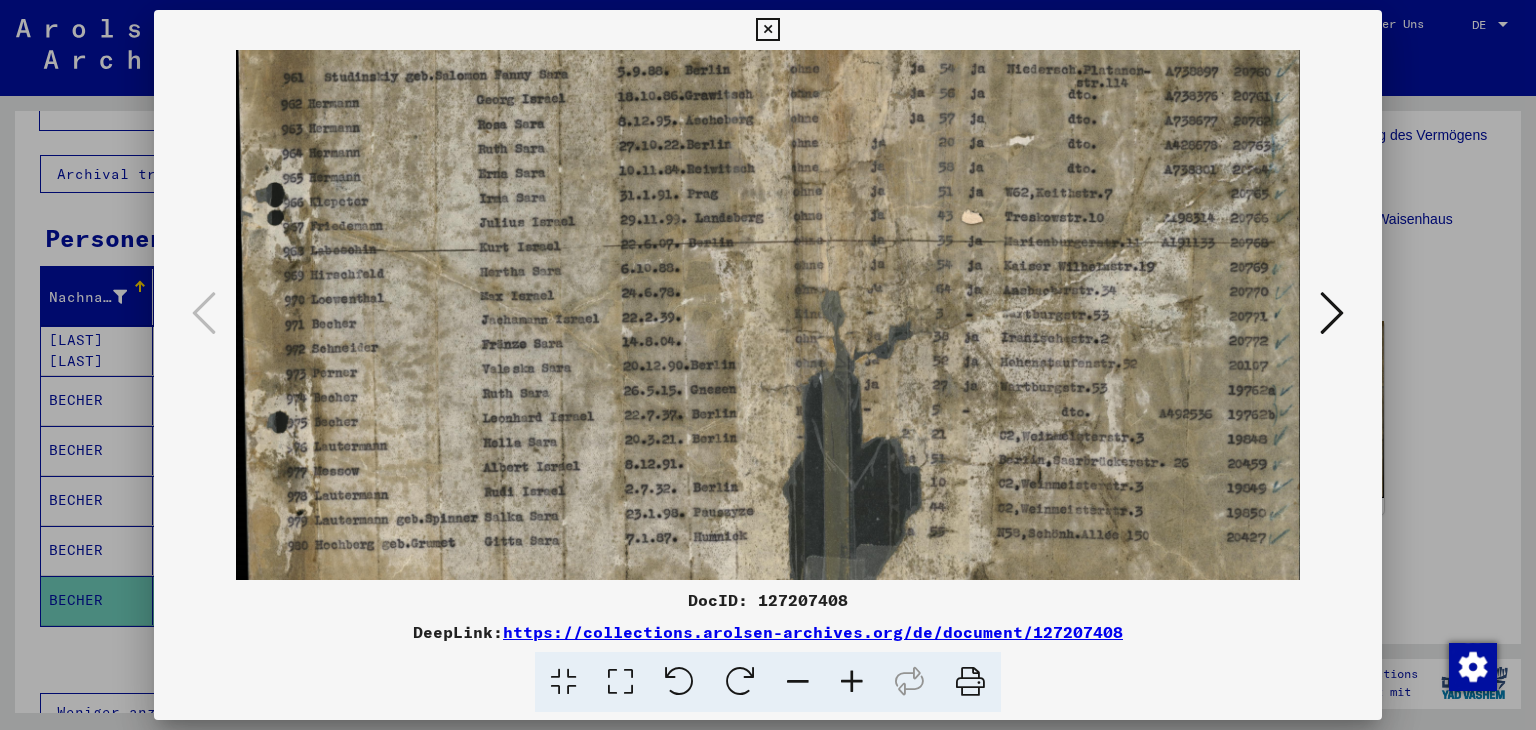 scroll, scrollTop: 92, scrollLeft: 0, axis: vertical 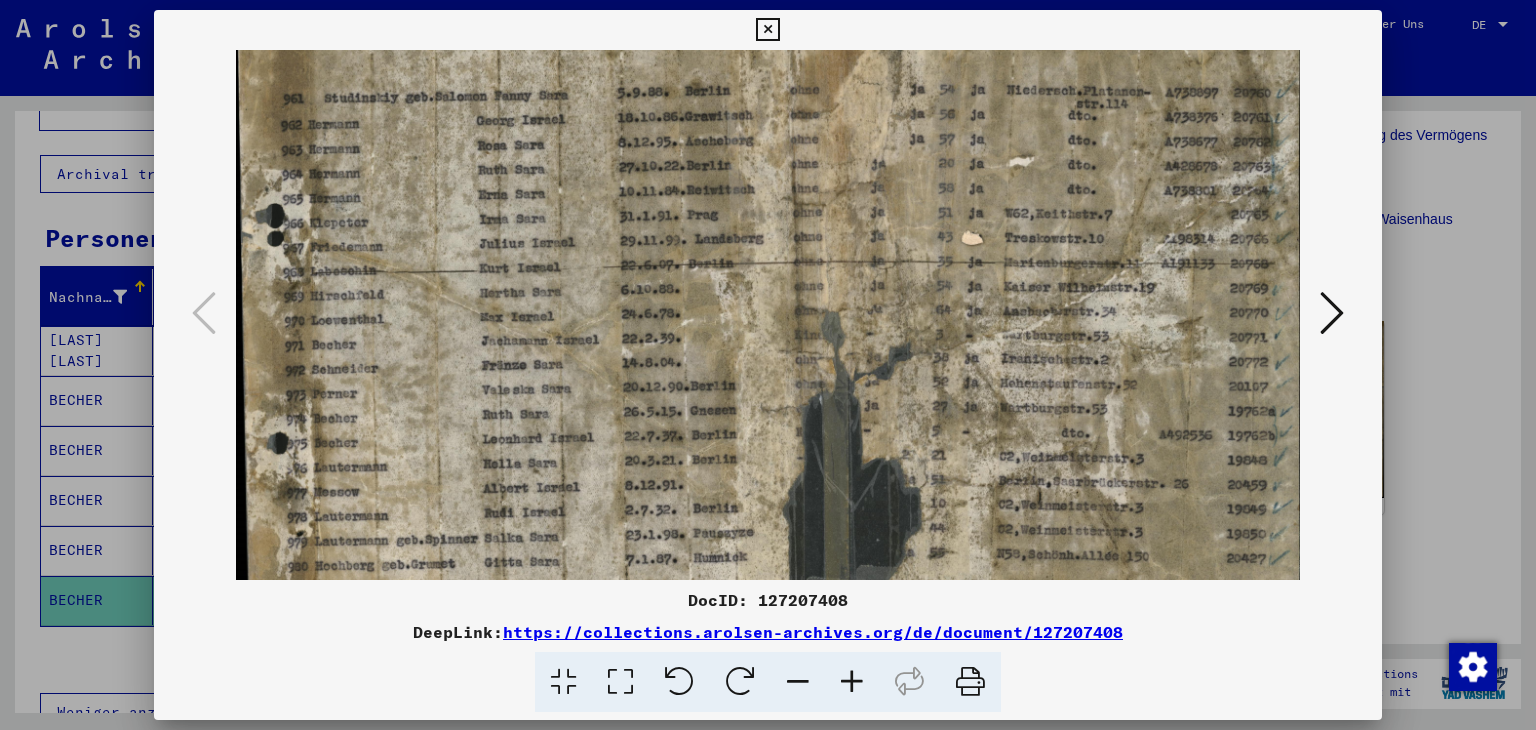 drag, startPoint x: 724, startPoint y: 142, endPoint x: 826, endPoint y: 313, distance: 199.11052 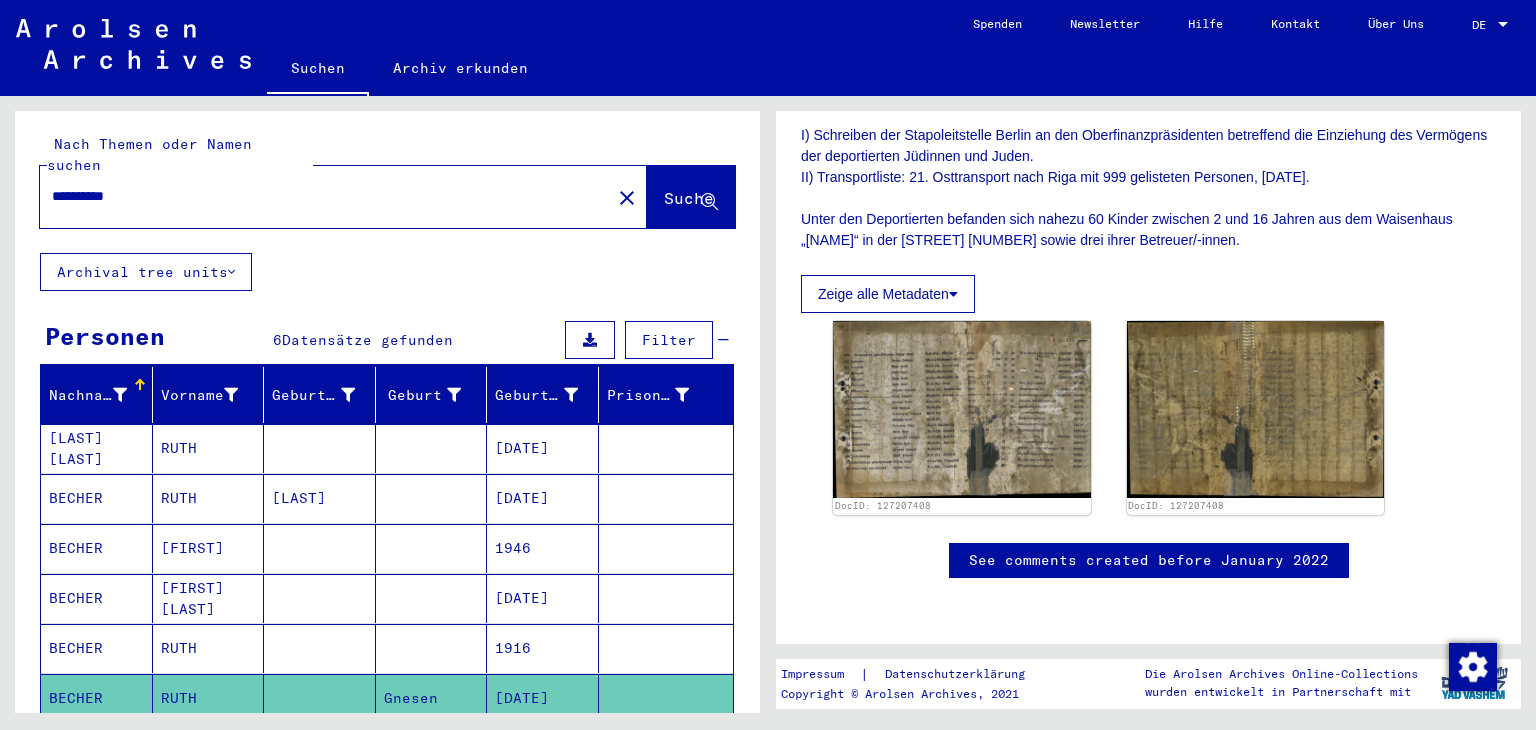 scroll, scrollTop: 0, scrollLeft: 0, axis: both 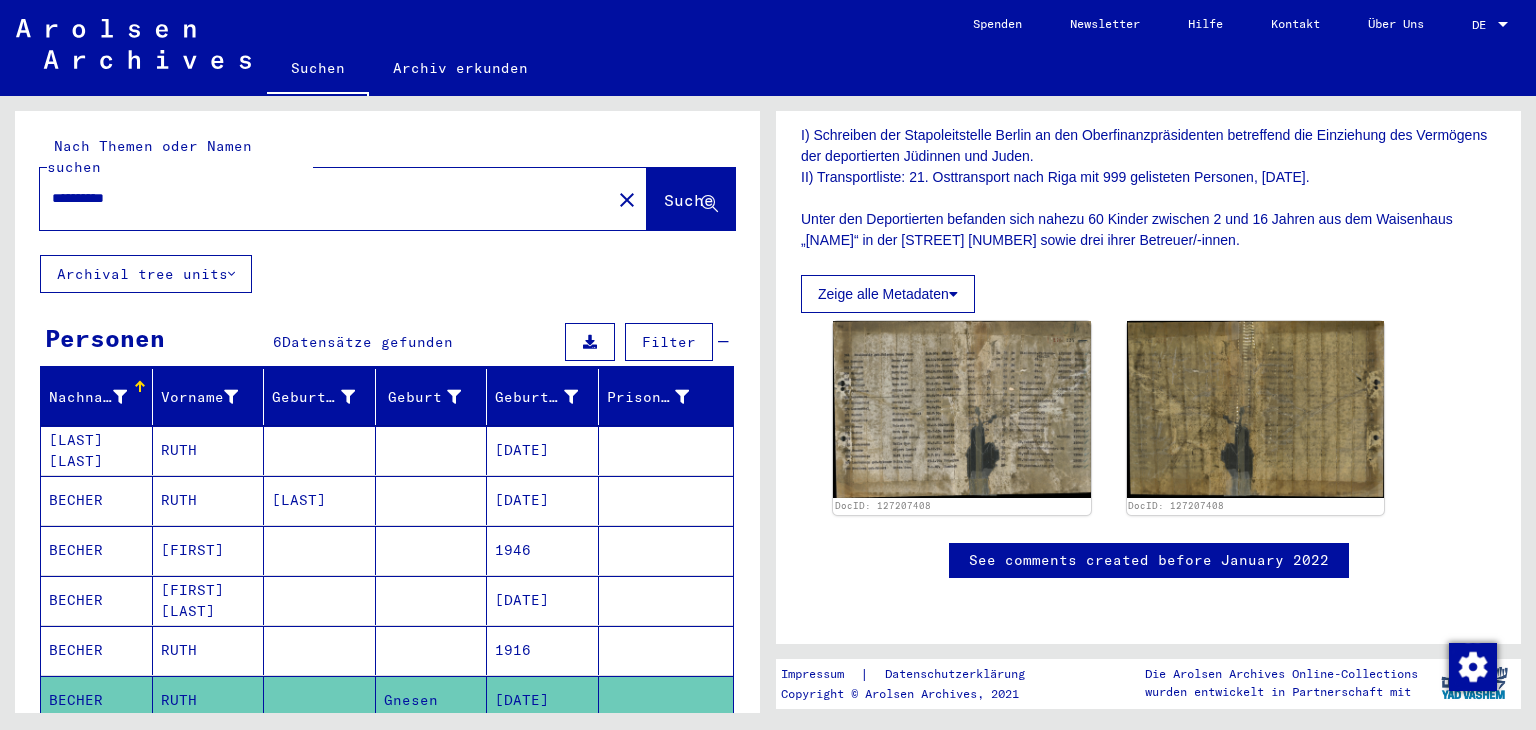 drag, startPoint x: 80, startPoint y: 181, endPoint x: 39, endPoint y: 173, distance: 41.773197 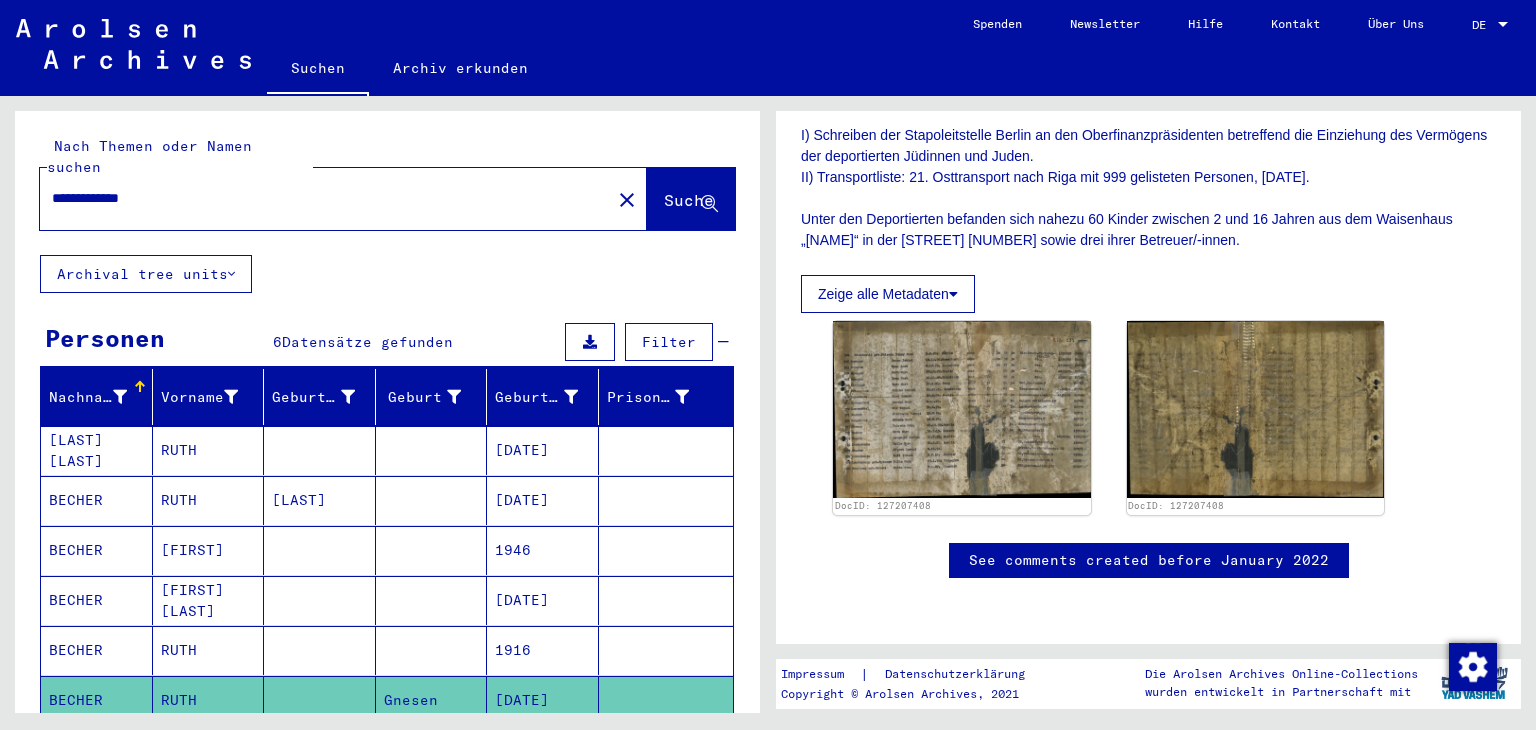 type on "**********" 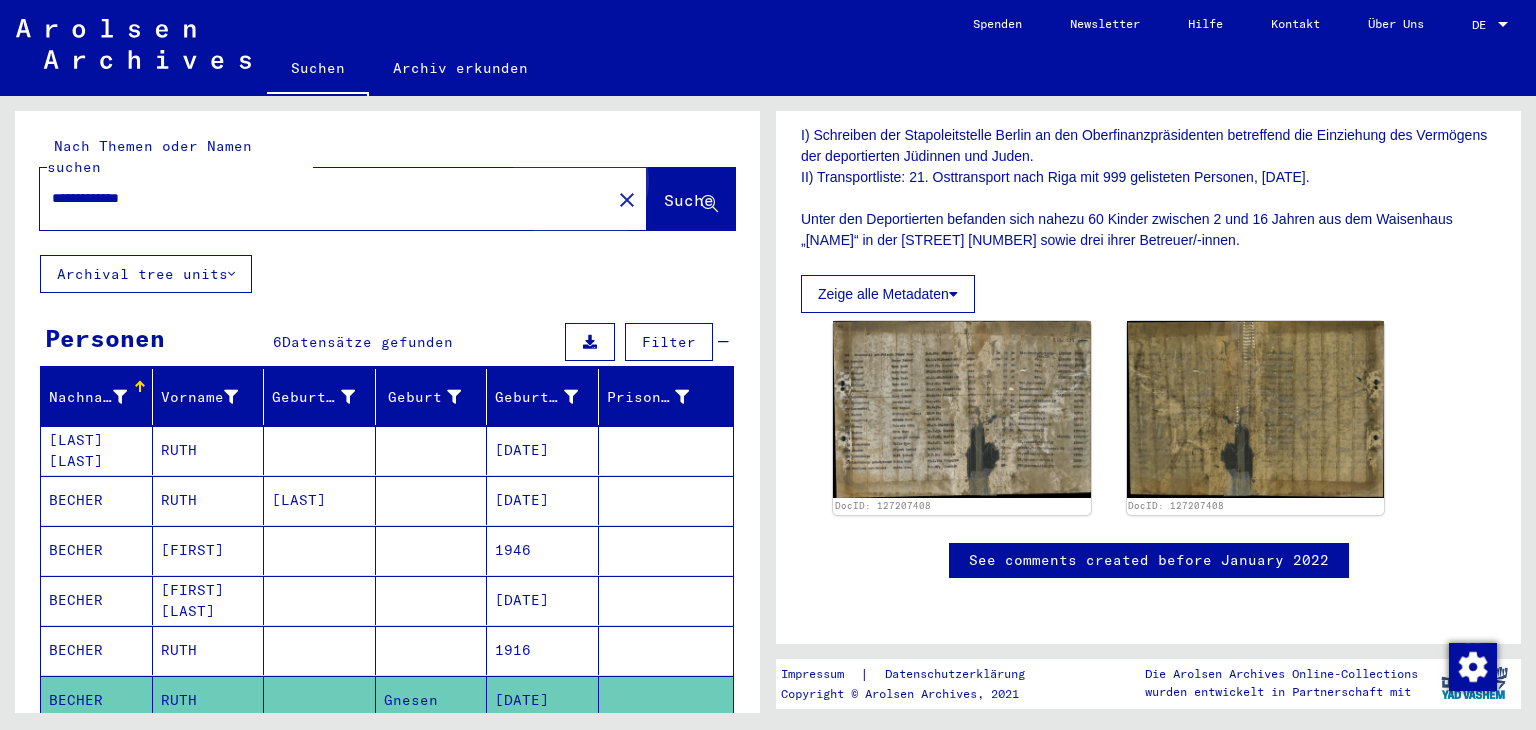 click on "Suche" 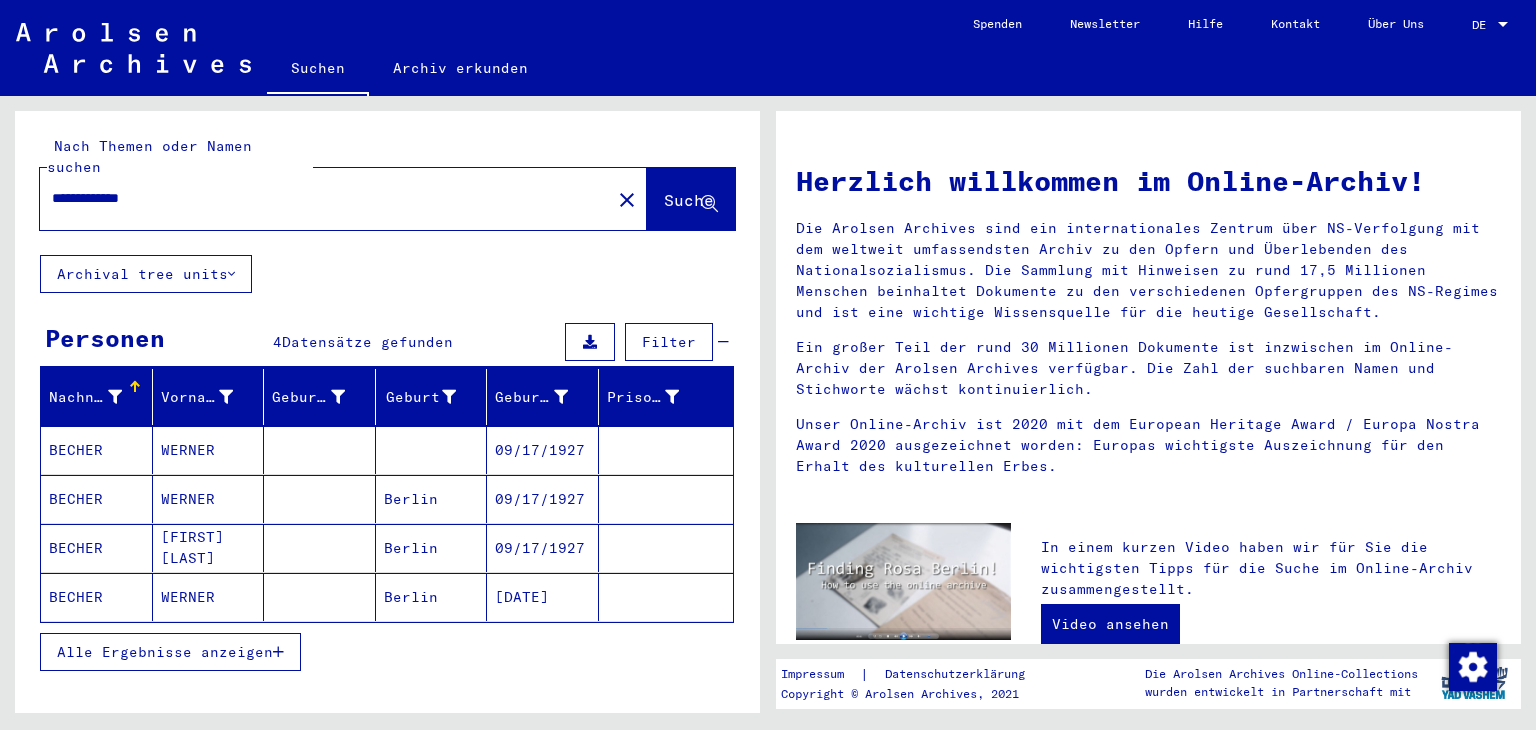 click on "Alle Ergebnisse anzeigen" at bounding box center [170, 652] 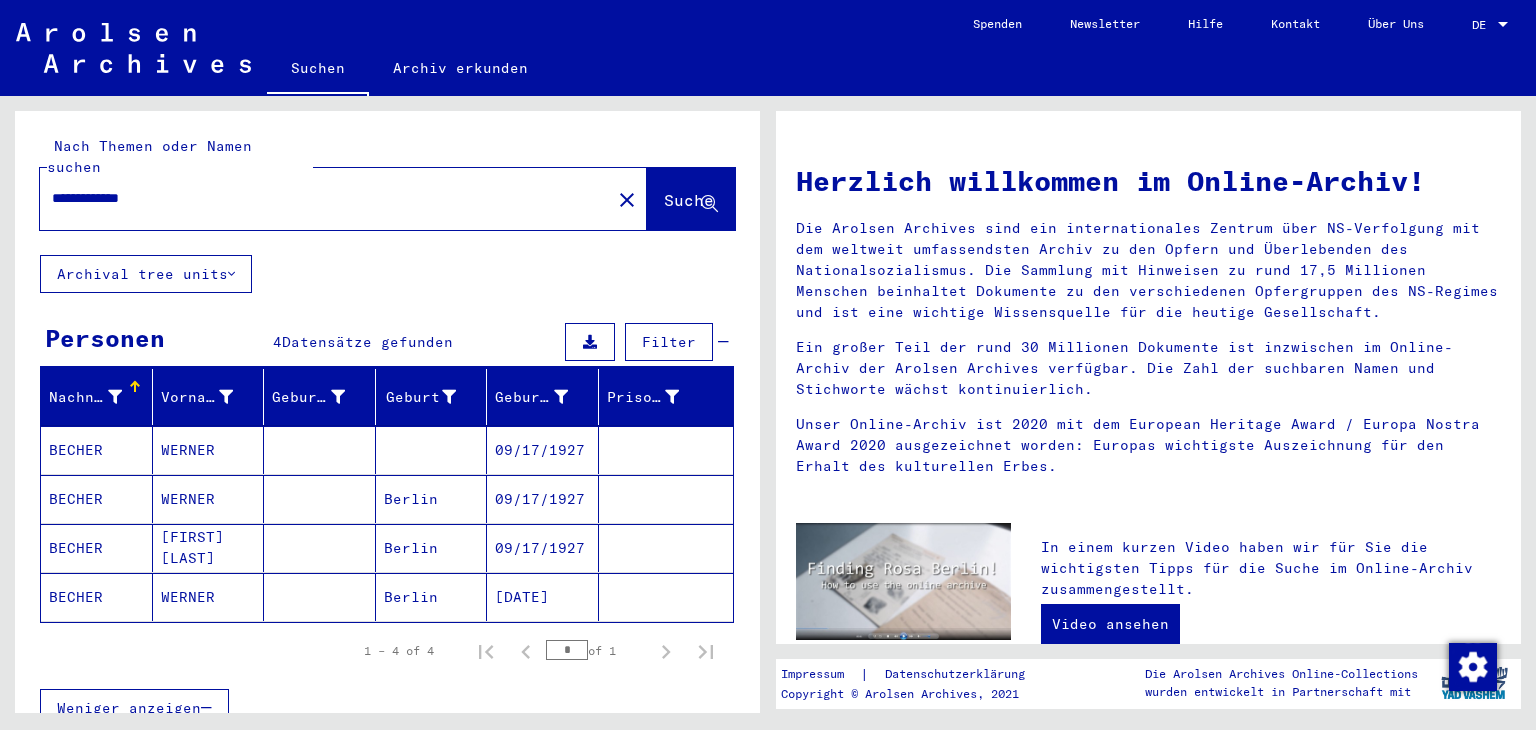 click on "Berlin" 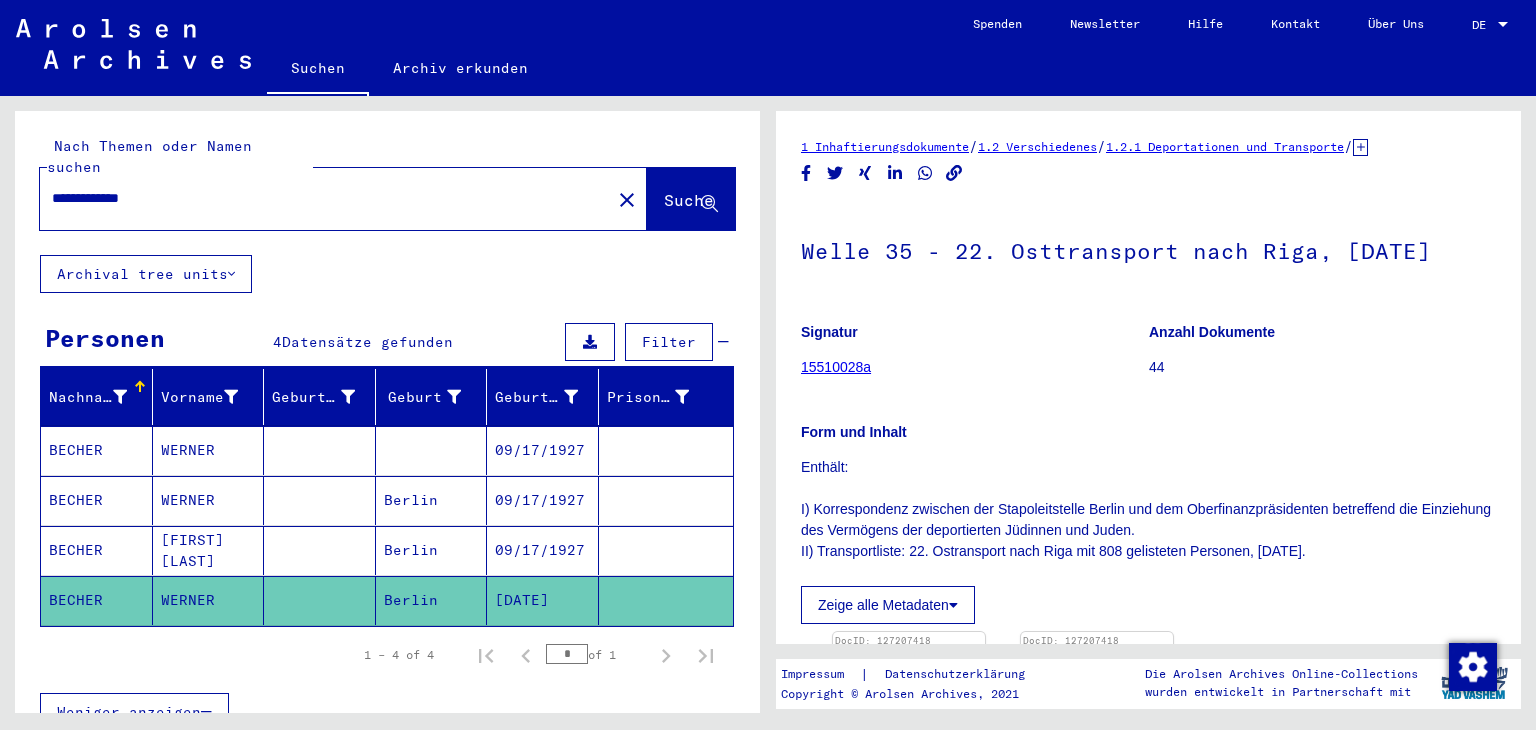 scroll, scrollTop: 0, scrollLeft: 0, axis: both 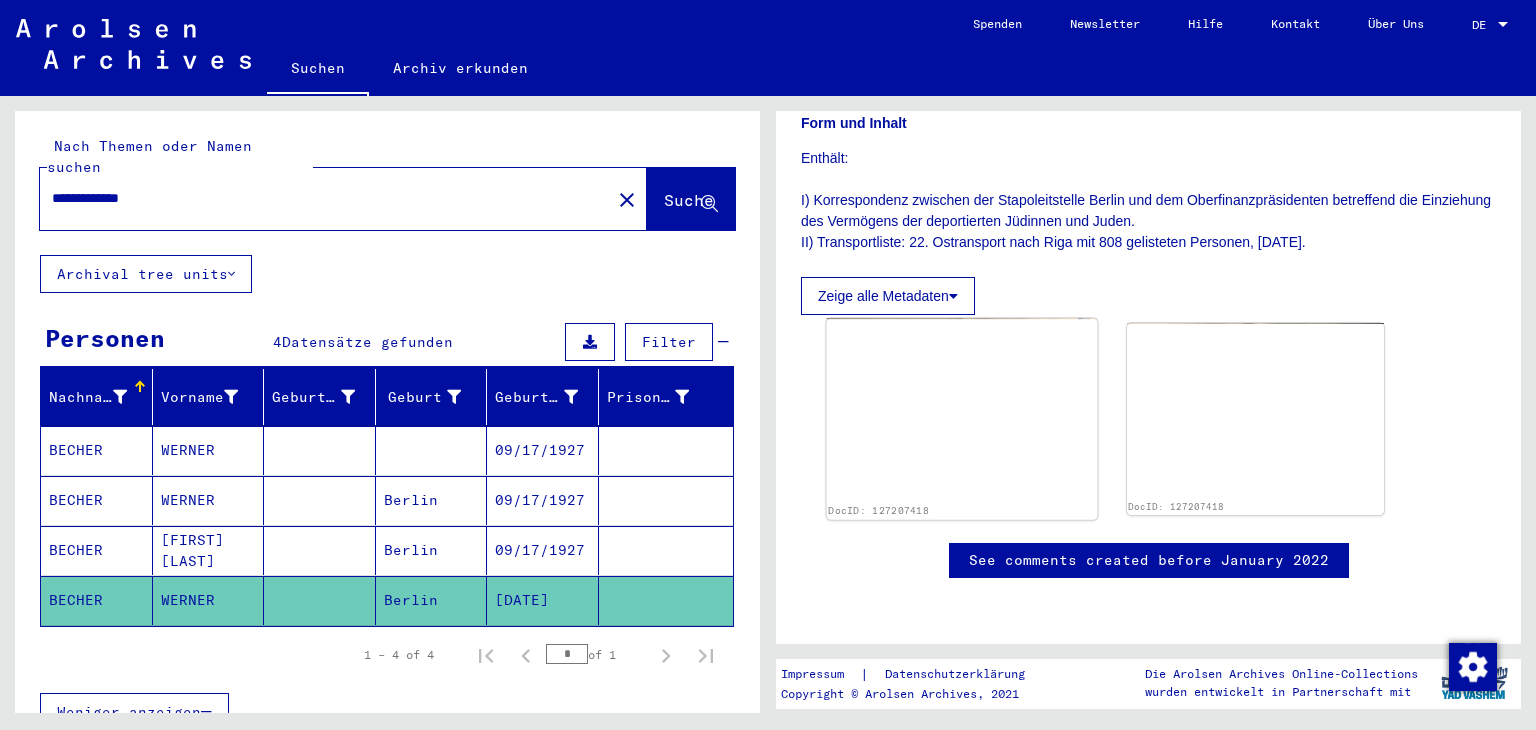 click 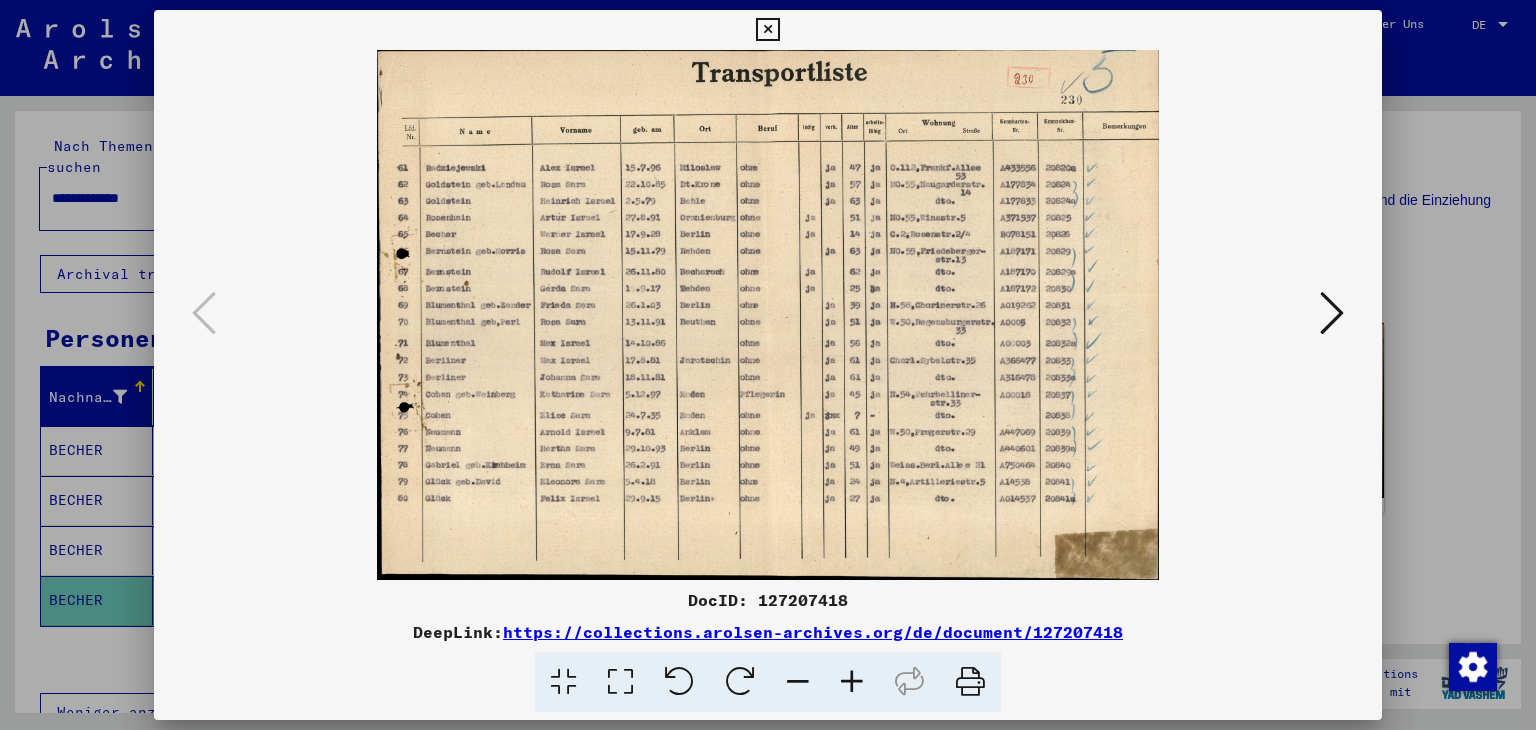 click at bounding box center [767, 30] 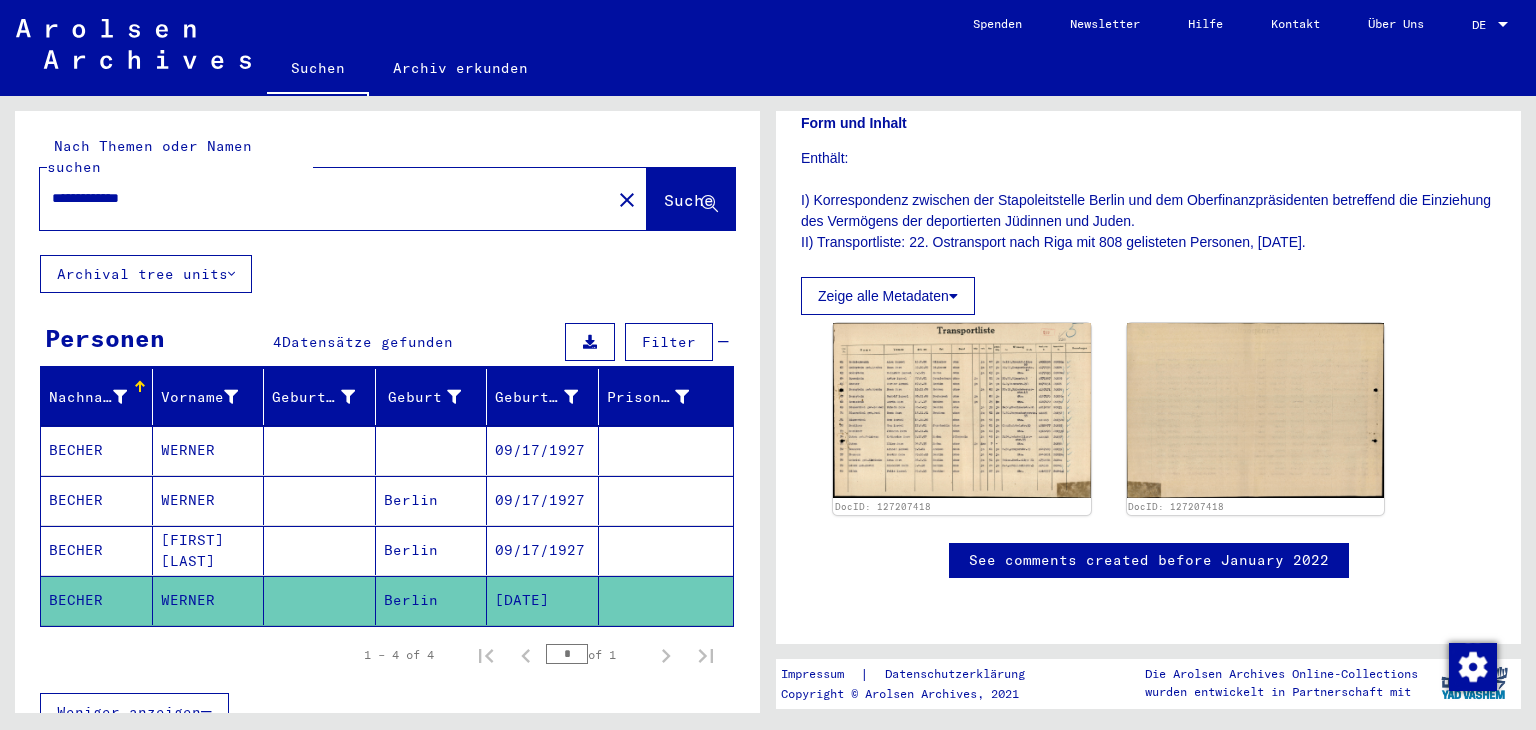 click on "09/17/1927" at bounding box center [543, 600] 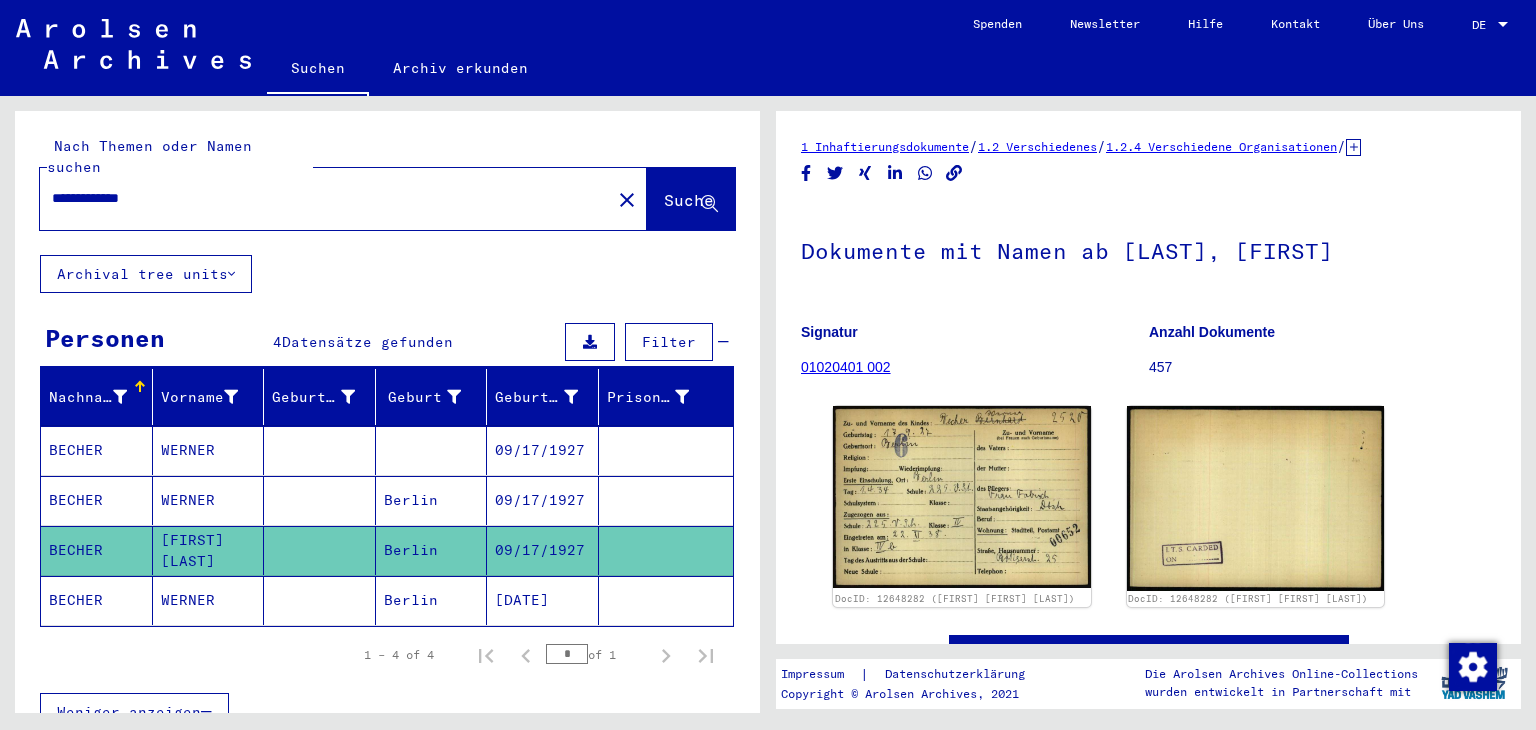 scroll, scrollTop: 0, scrollLeft: 0, axis: both 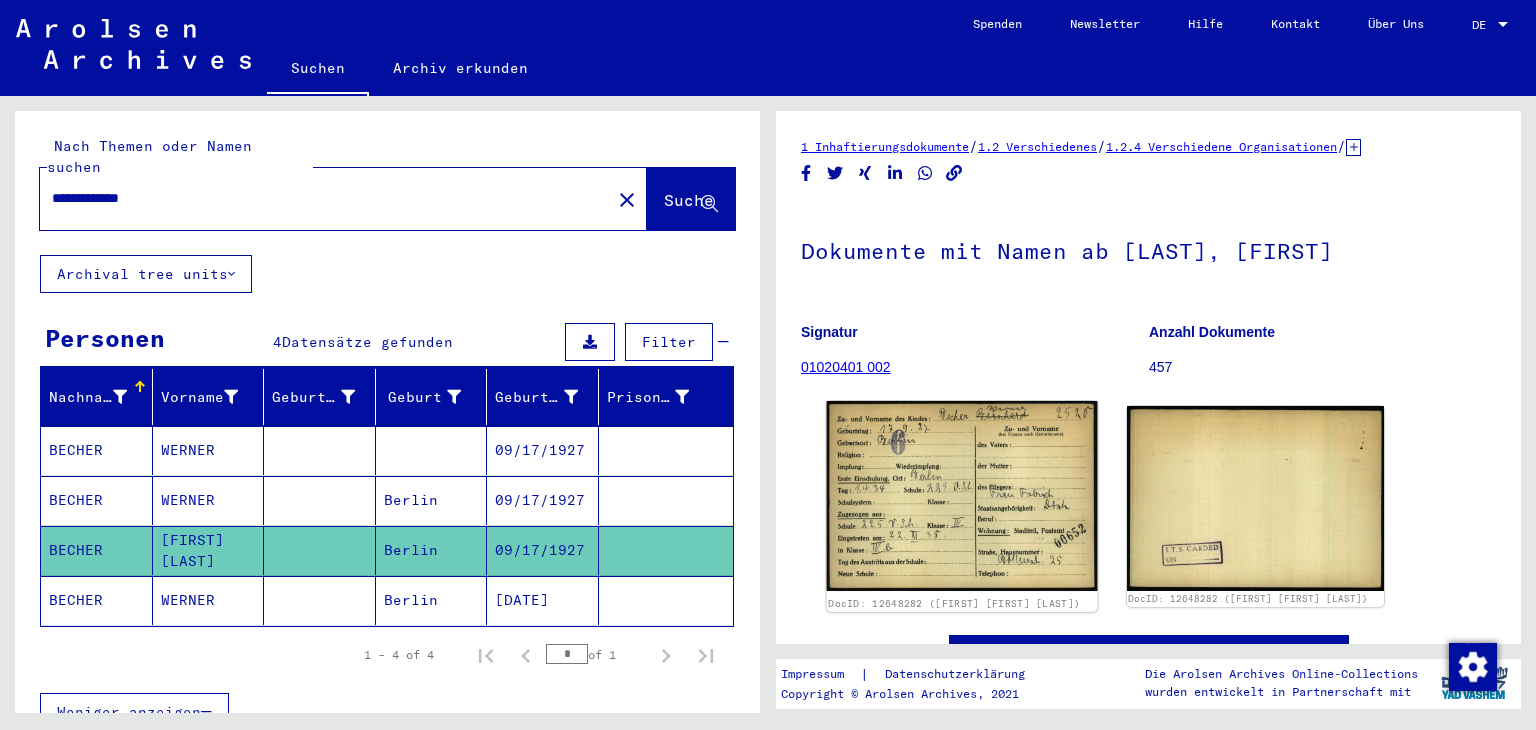 click 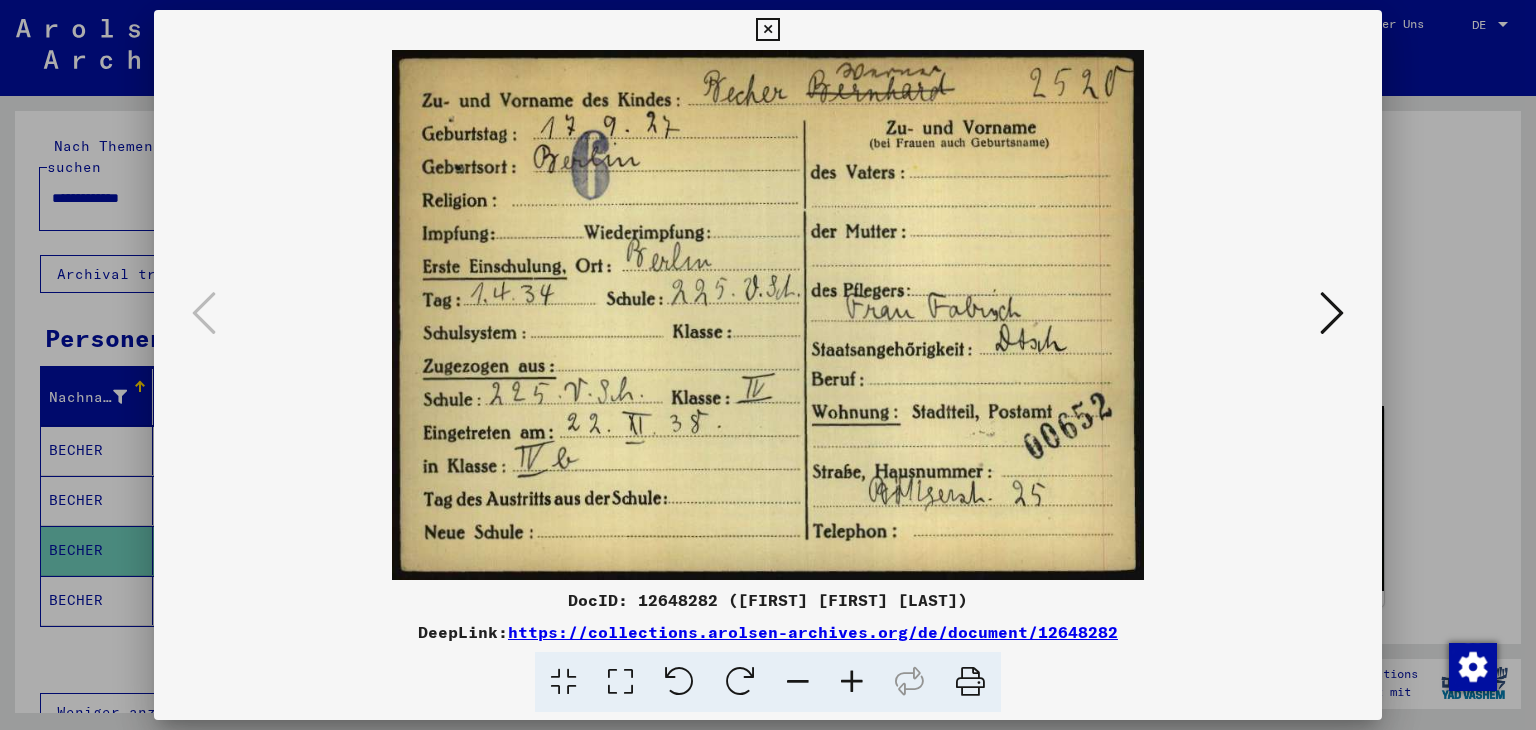click at bounding box center (767, 30) 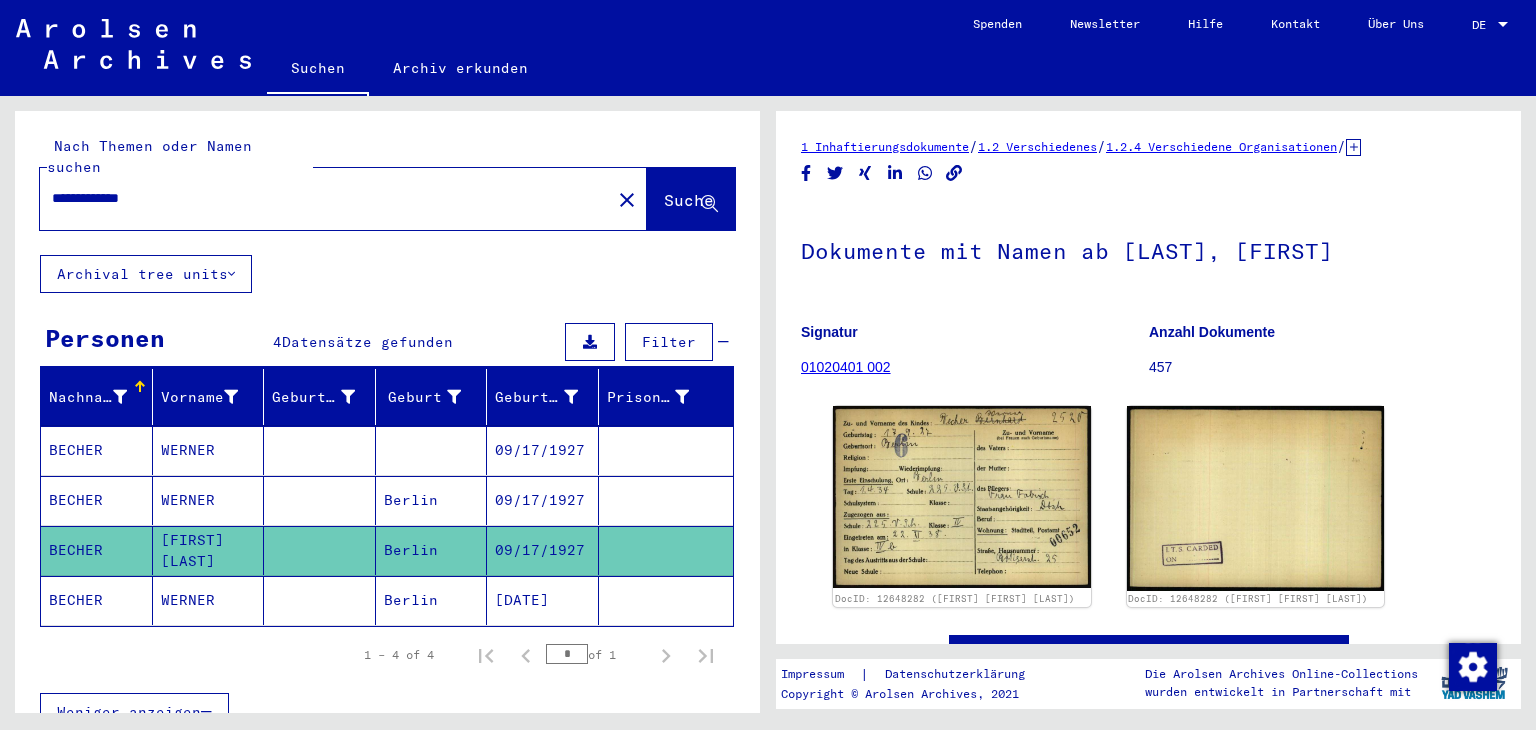 click on "09/17/1927" at bounding box center (543, 550) 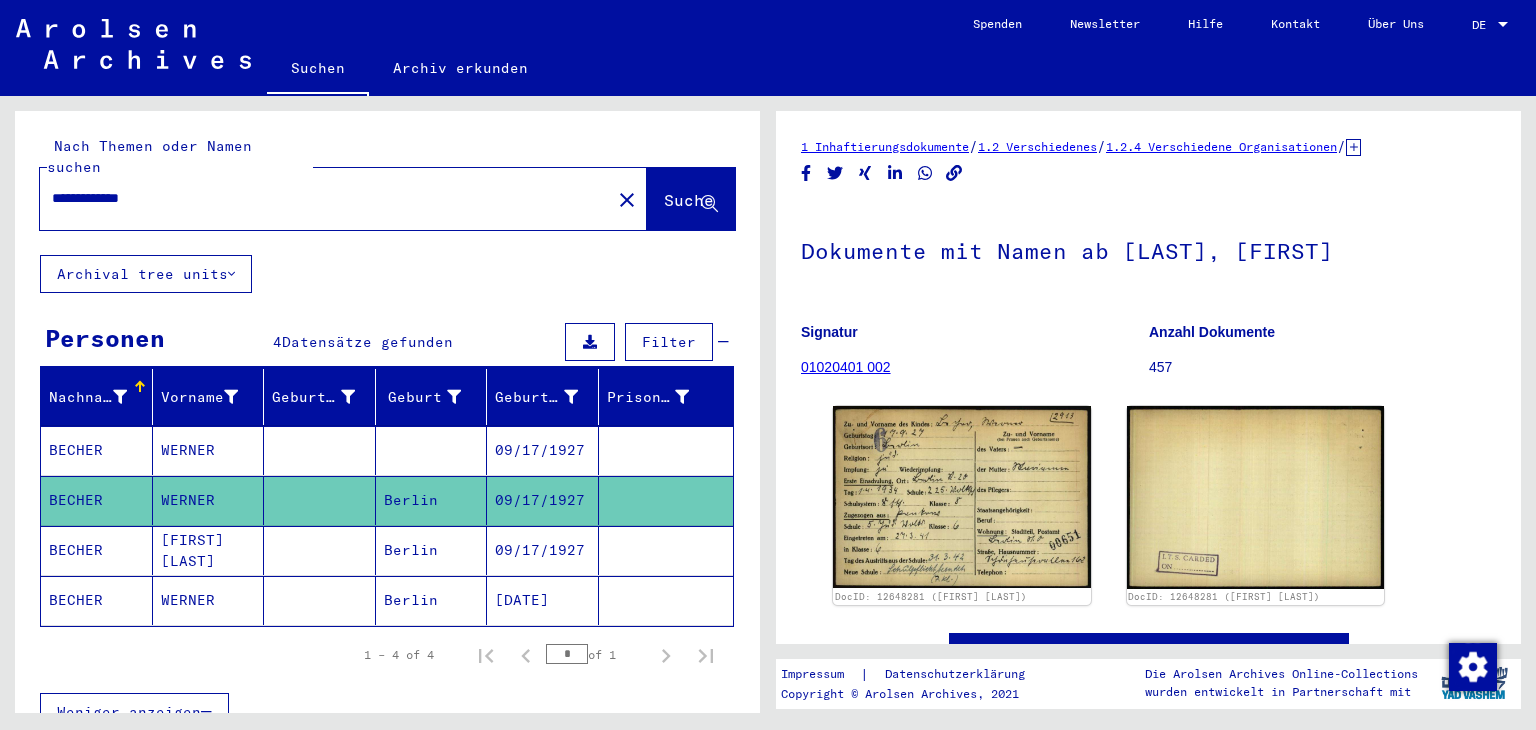 scroll, scrollTop: 0, scrollLeft: 0, axis: both 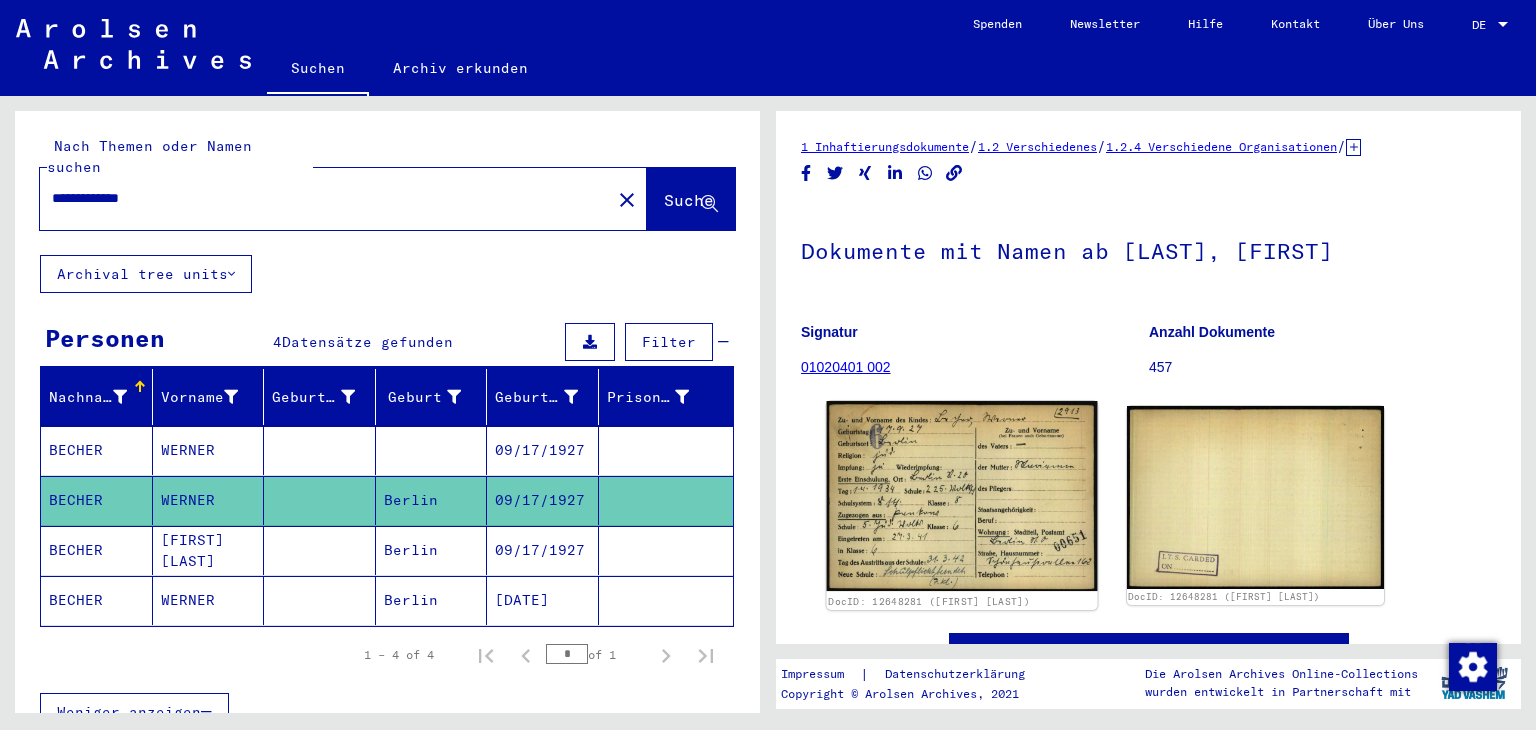 click 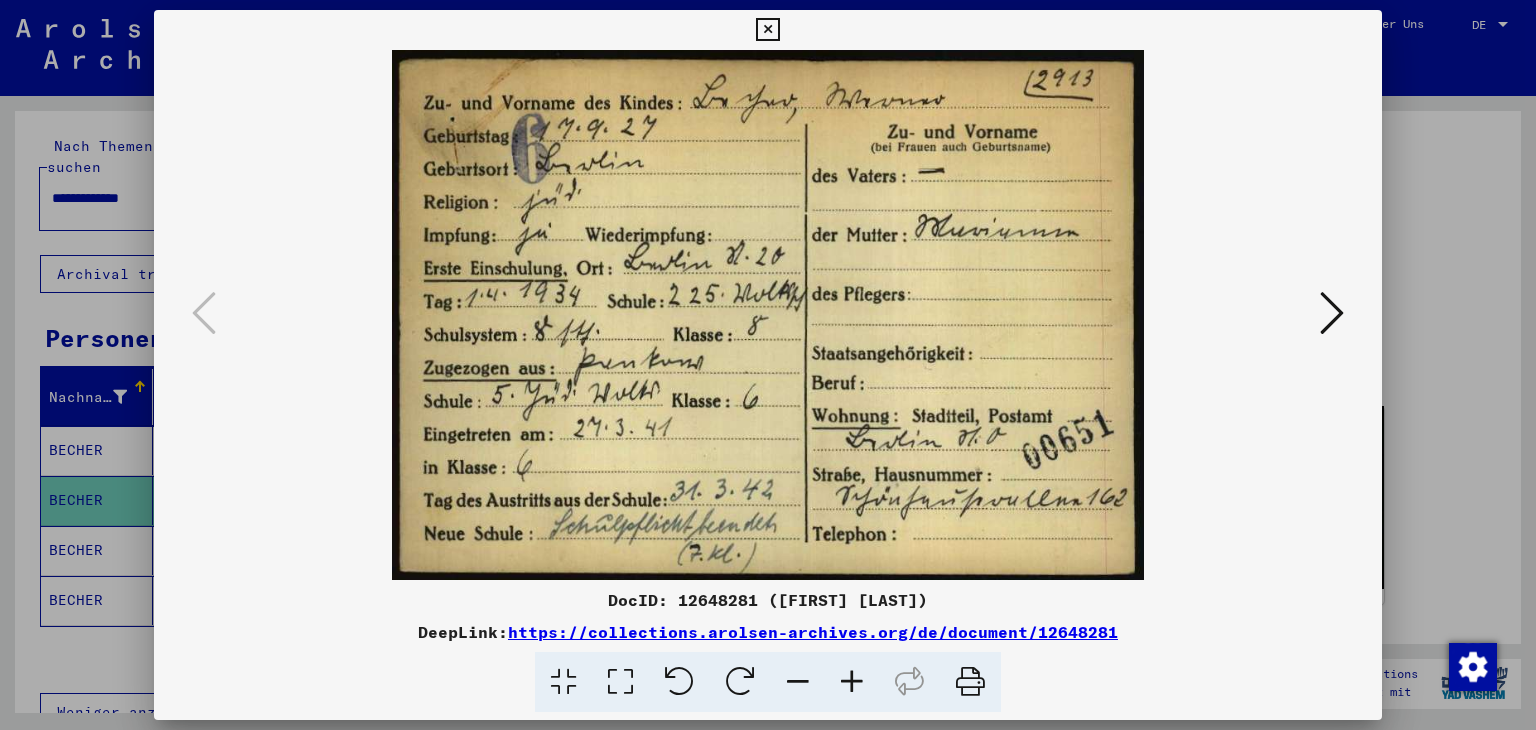 click at bounding box center [767, 30] 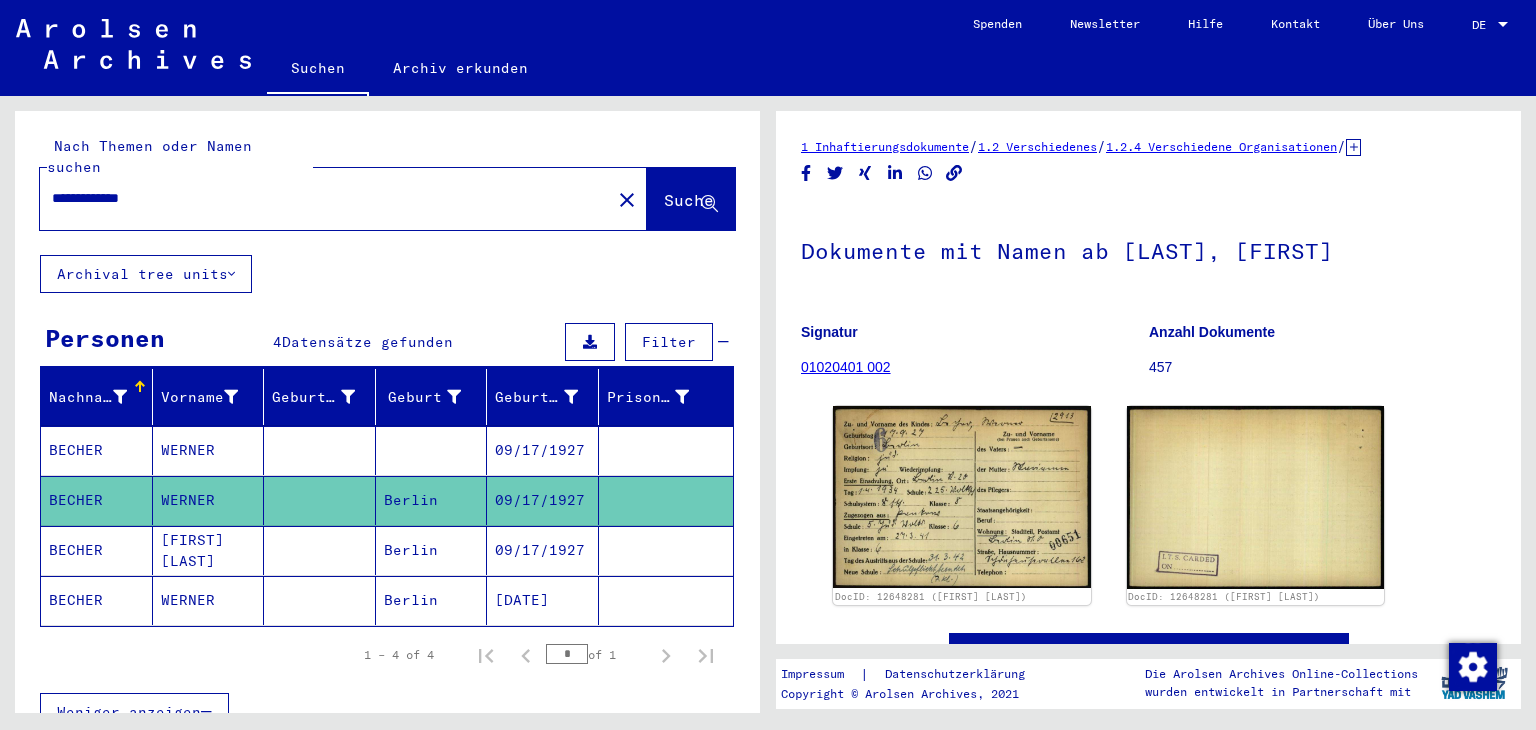 click on "WERNER" at bounding box center (209, 500) 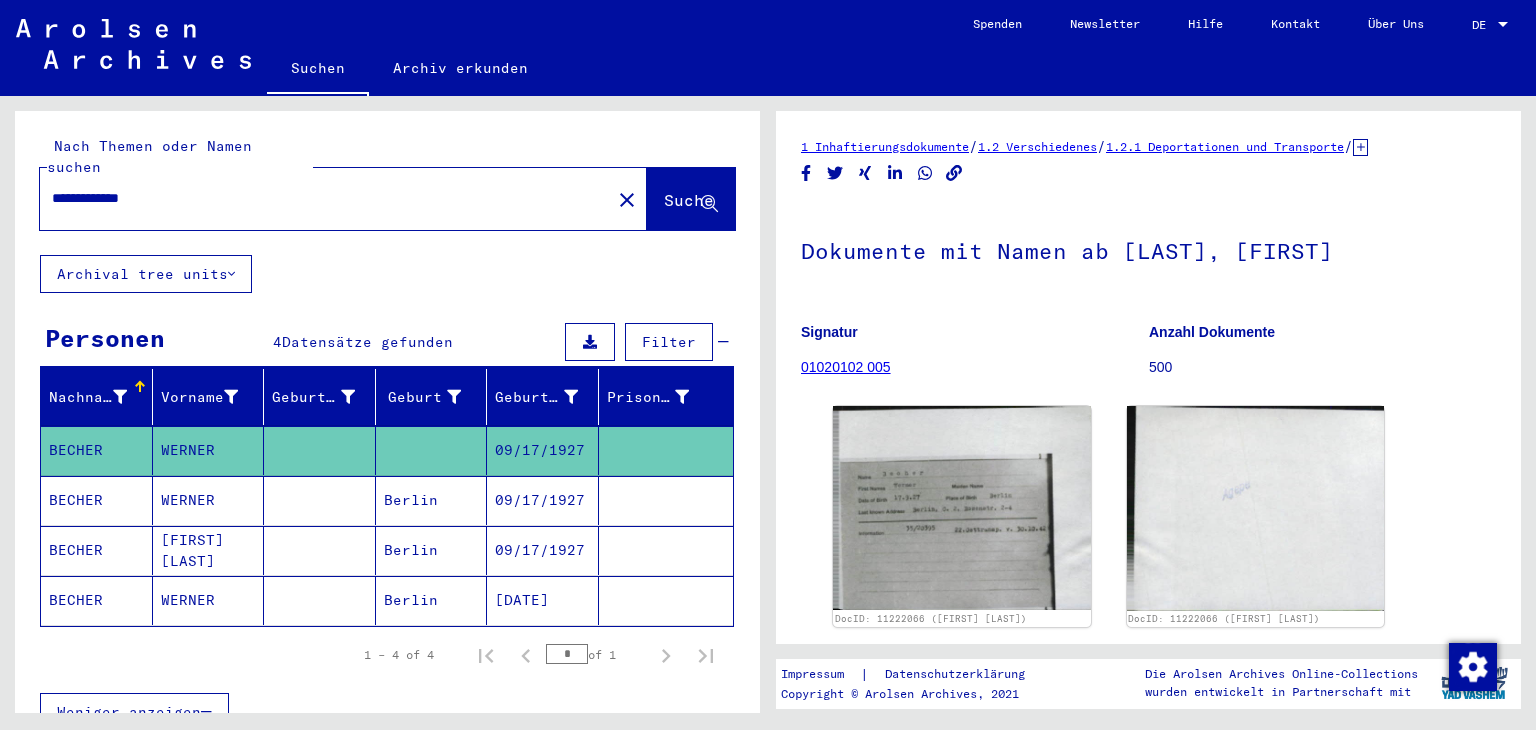 scroll, scrollTop: 0, scrollLeft: 0, axis: both 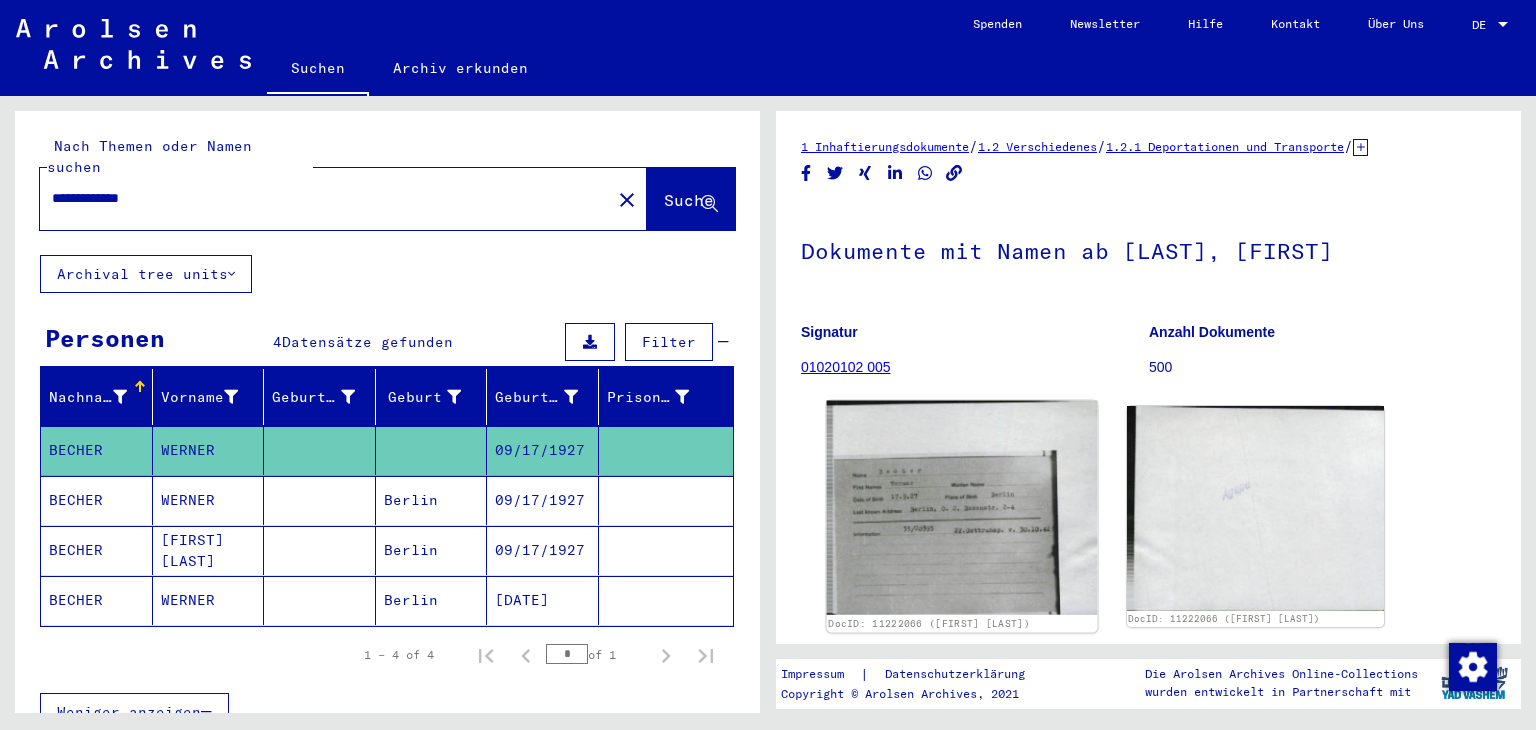 click 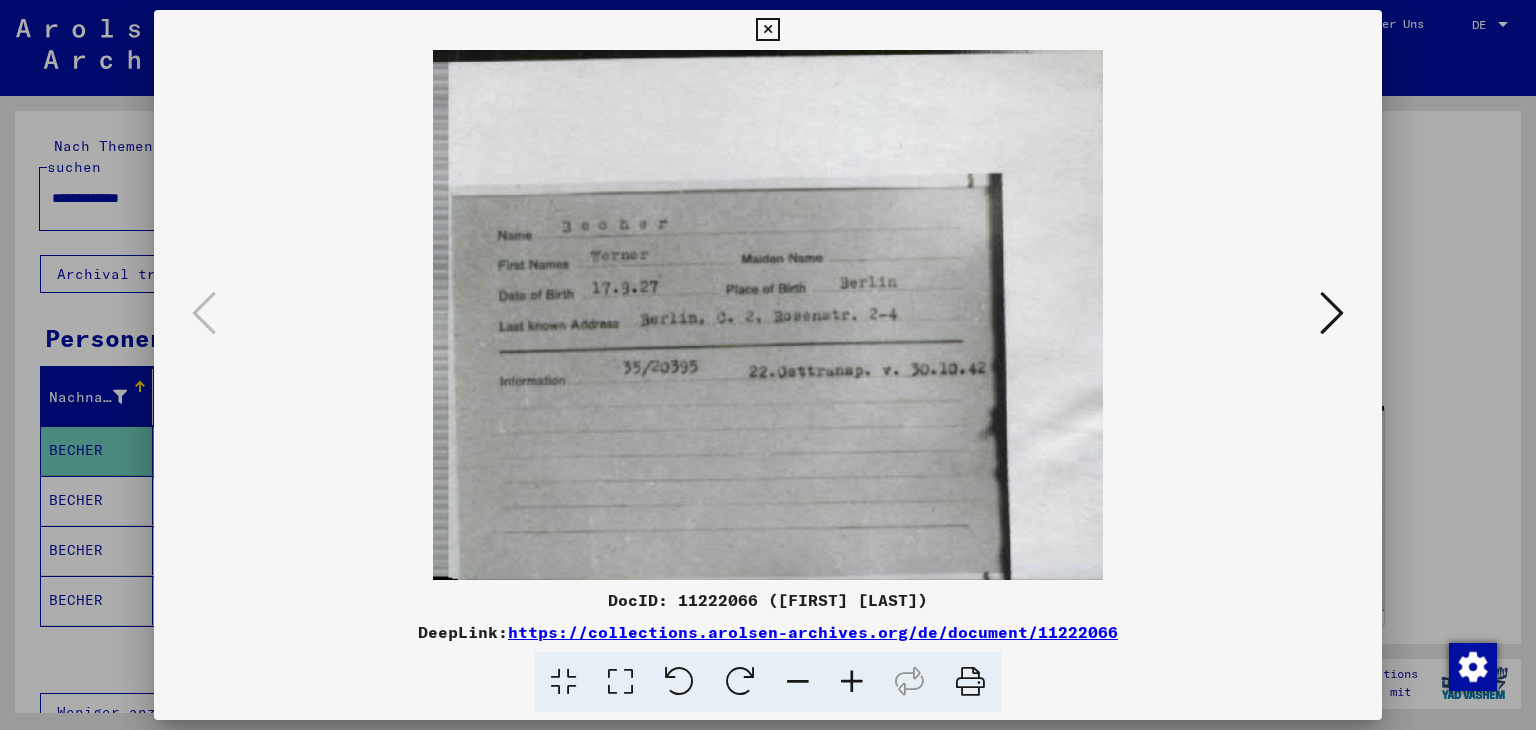 click at bounding box center (767, 30) 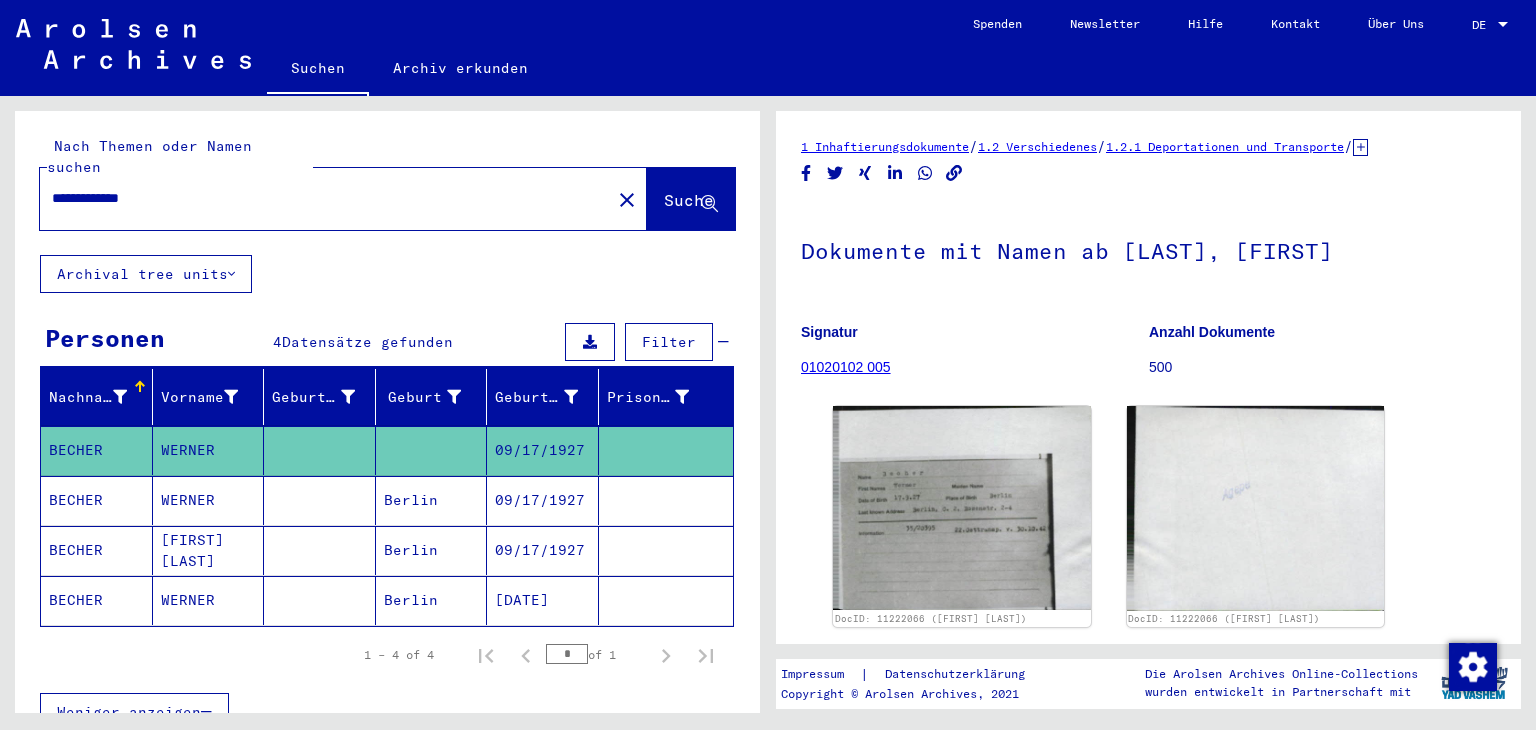 click on "[DATE]" 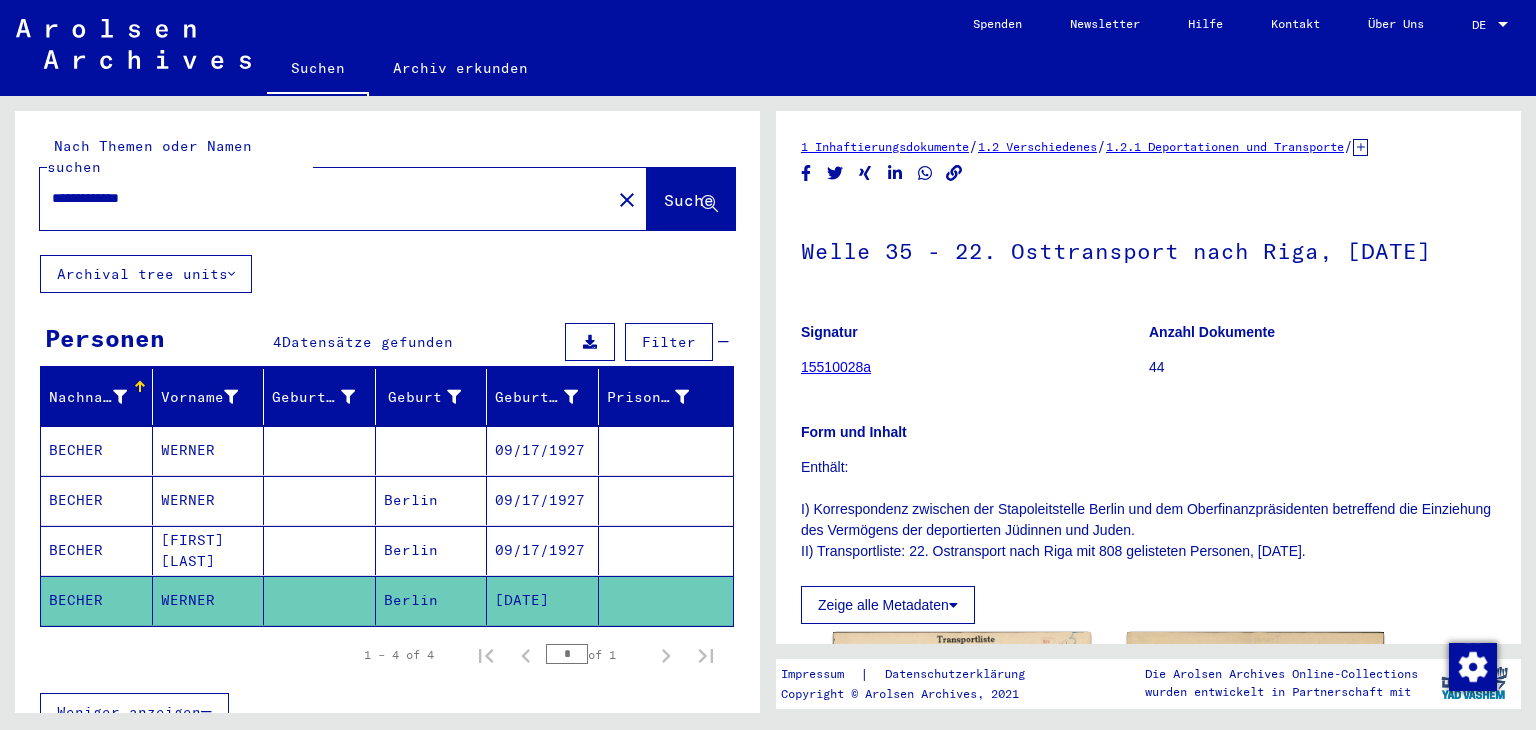 scroll, scrollTop: 0, scrollLeft: 0, axis: both 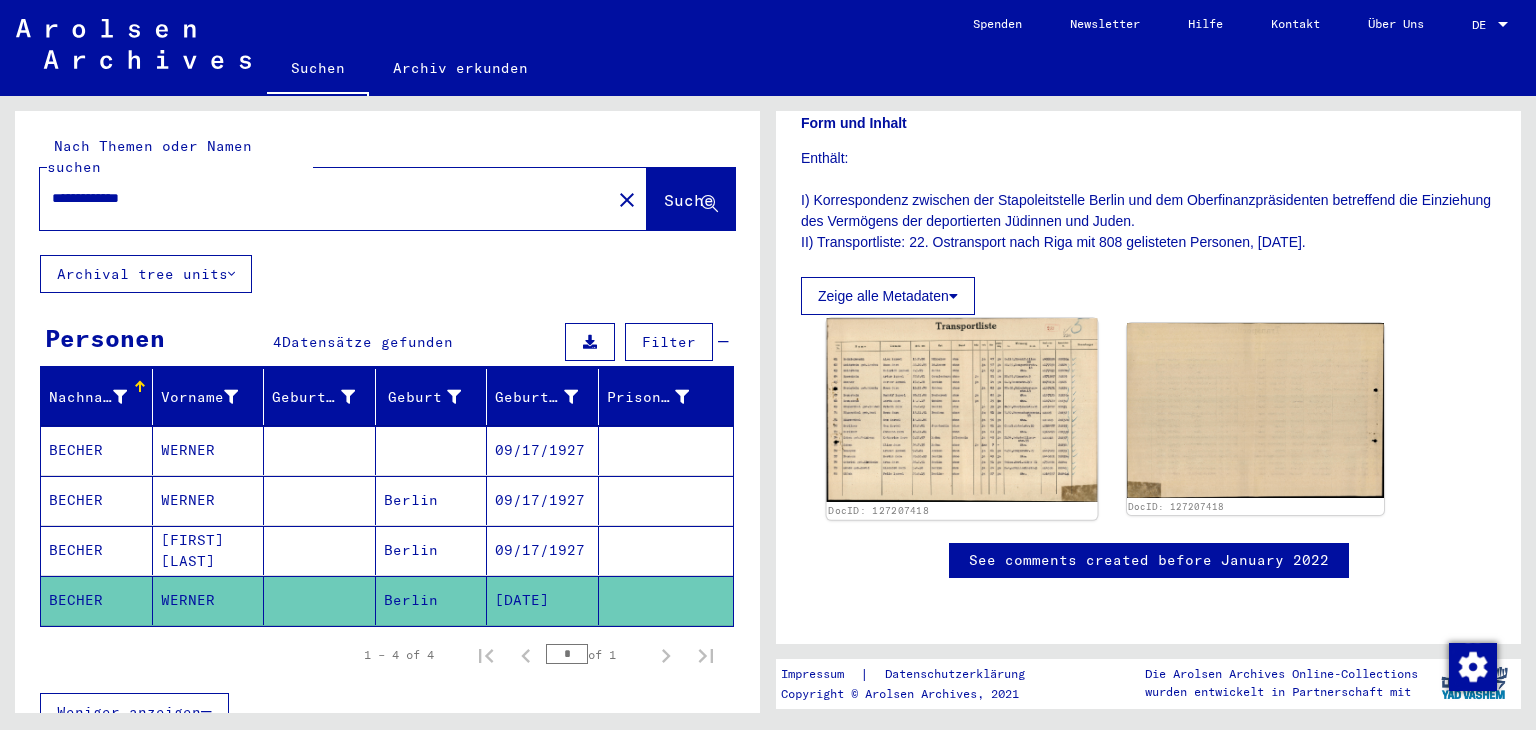 click 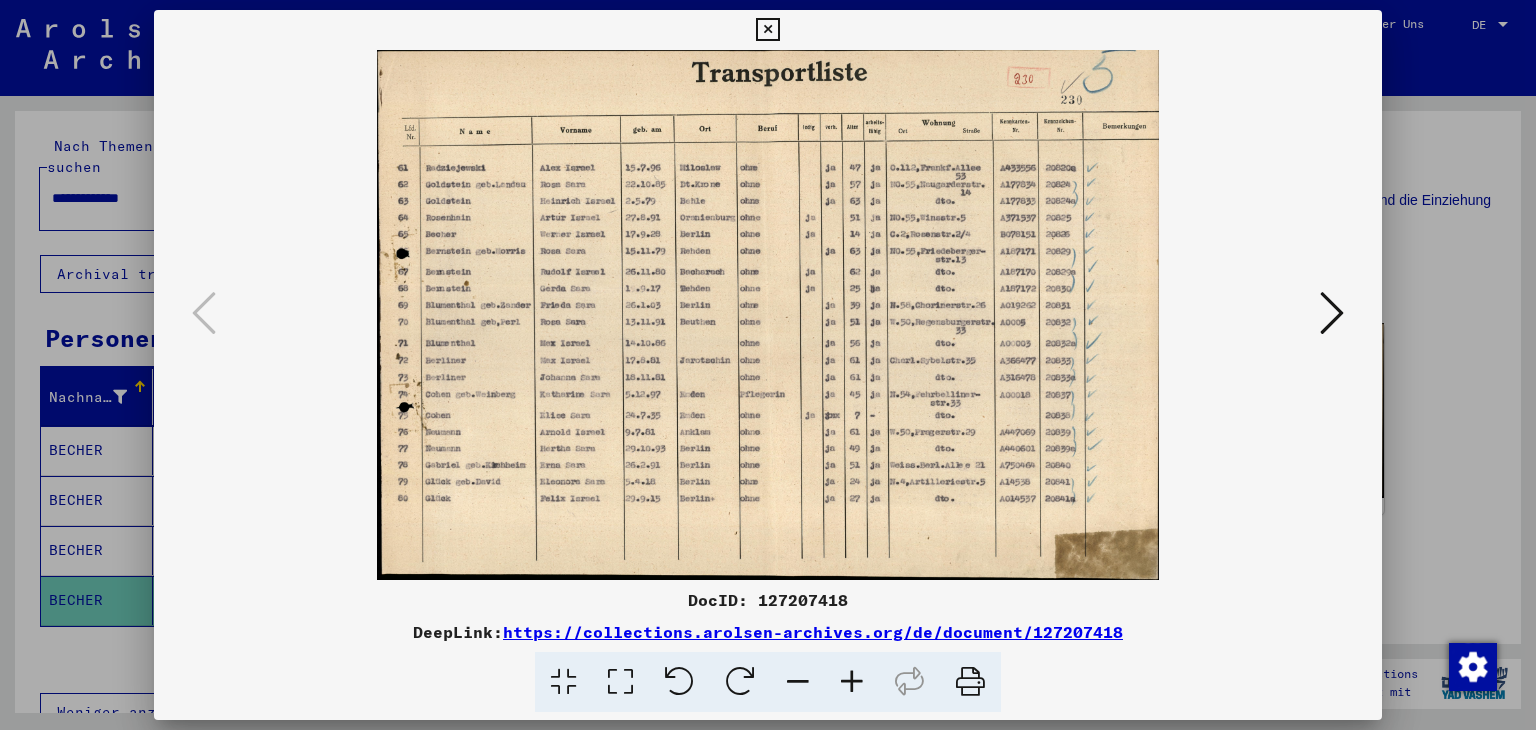 click at bounding box center (767, 30) 